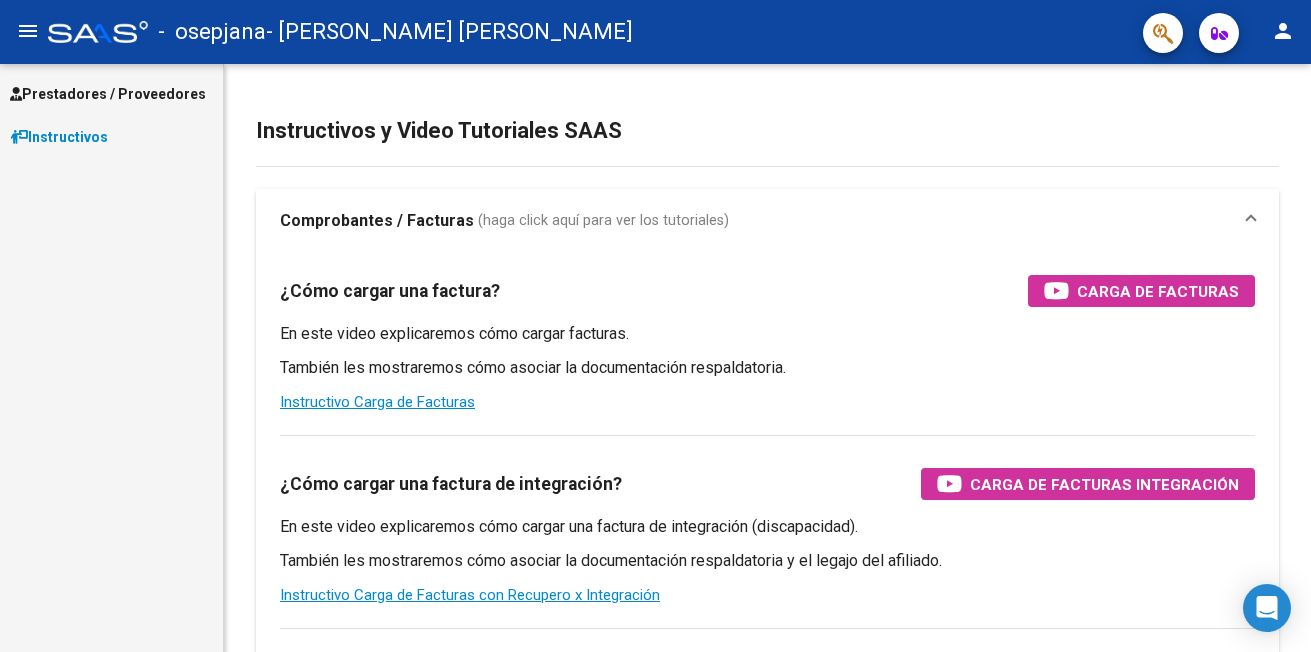 scroll, scrollTop: 0, scrollLeft: 0, axis: both 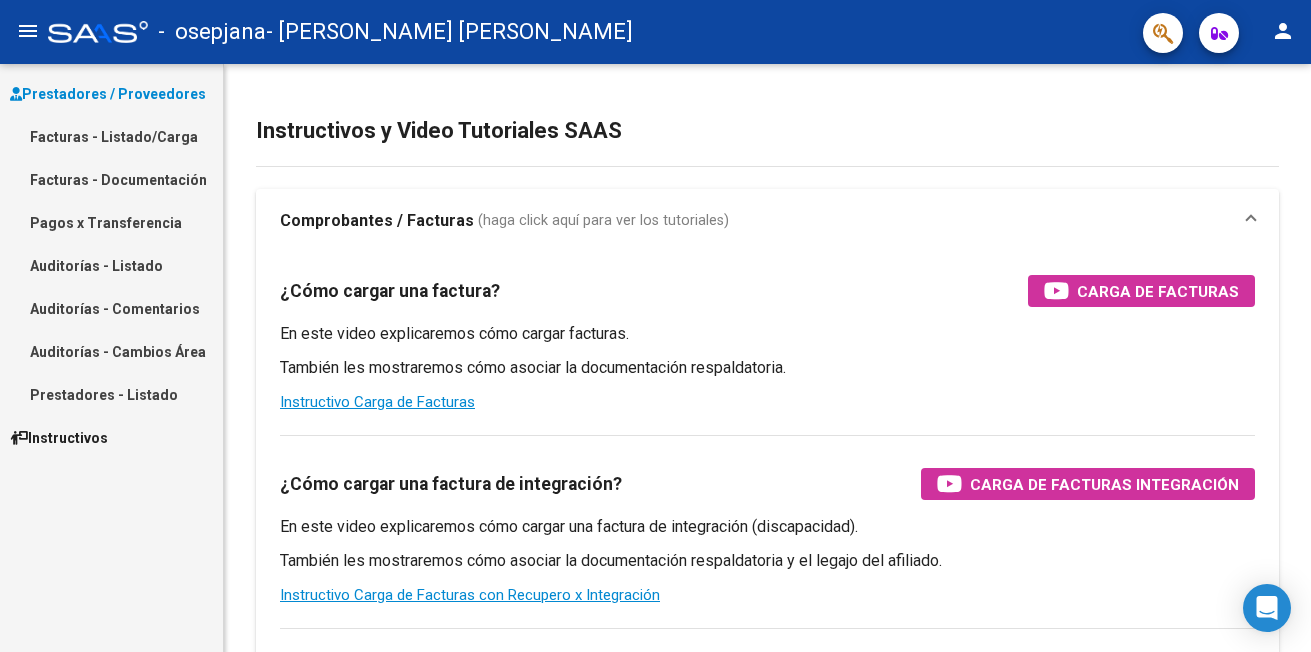 click on "Facturas - Listado/Carga" at bounding box center [111, 136] 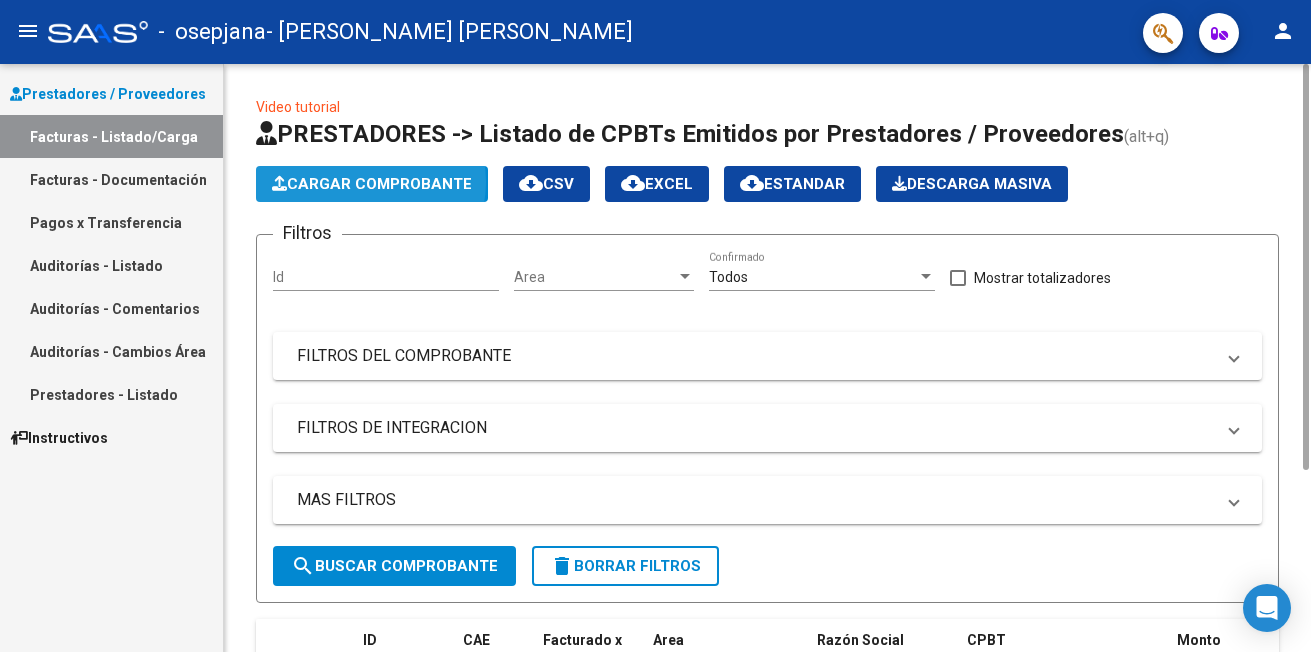 click on "Cargar Comprobante" 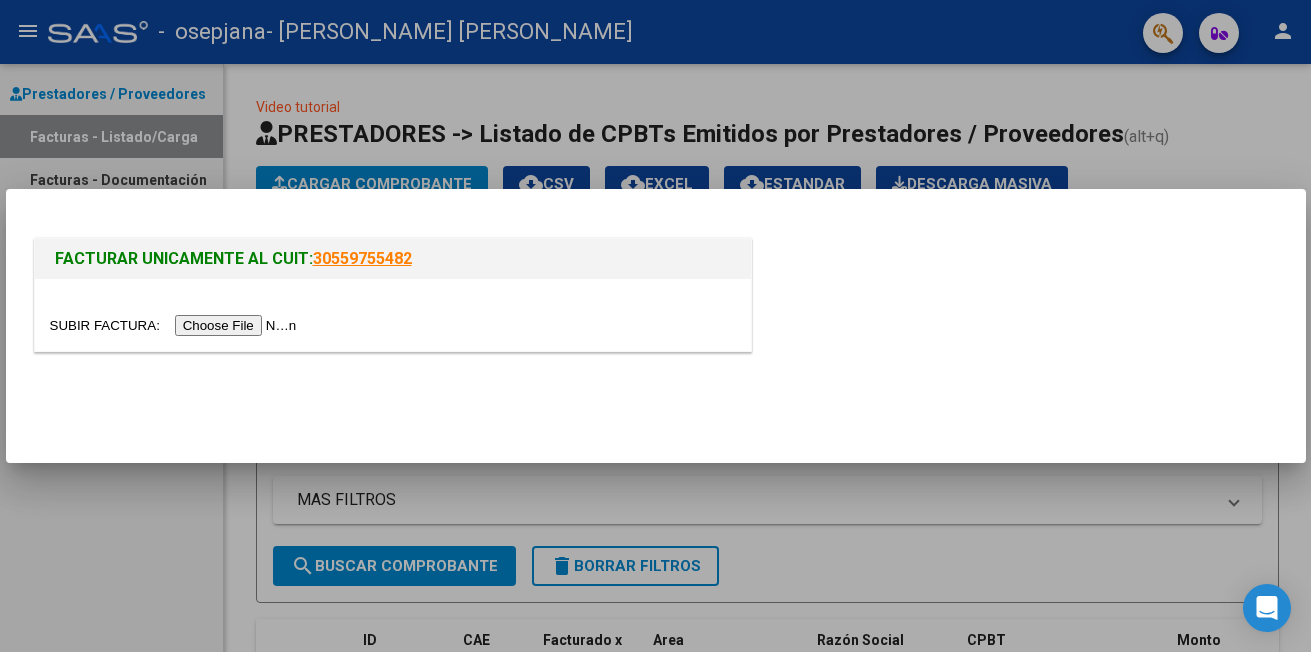 click at bounding box center (176, 325) 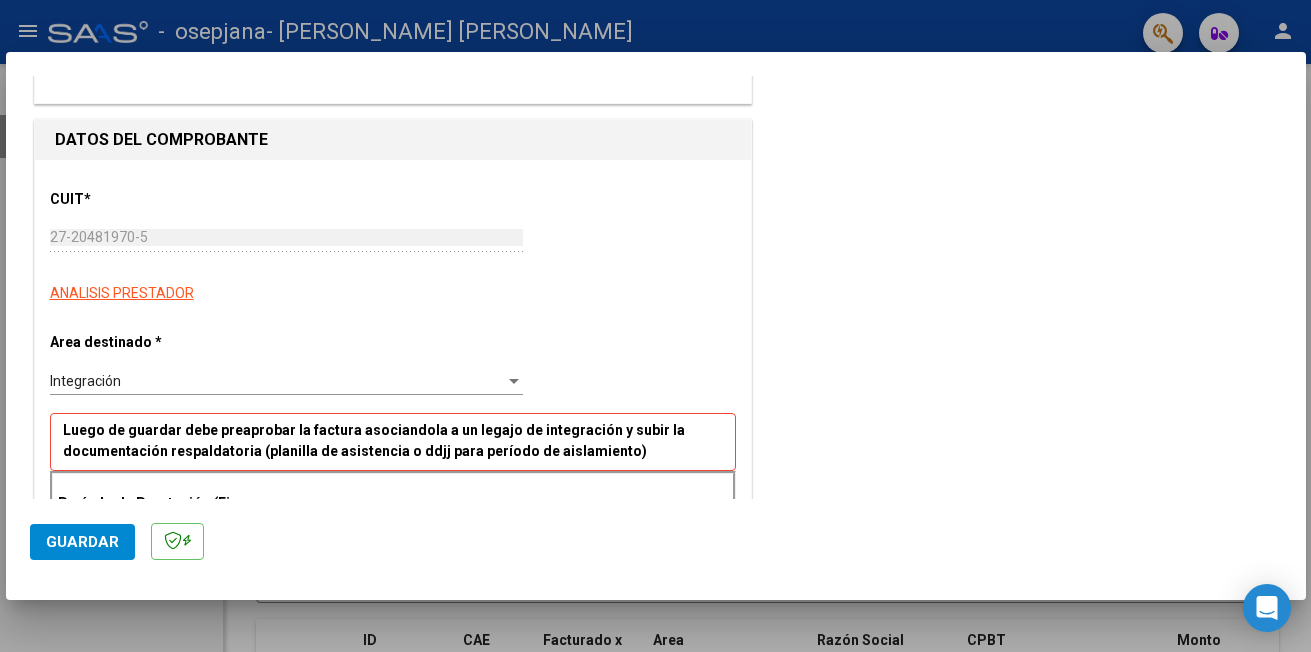 scroll, scrollTop: 200, scrollLeft: 0, axis: vertical 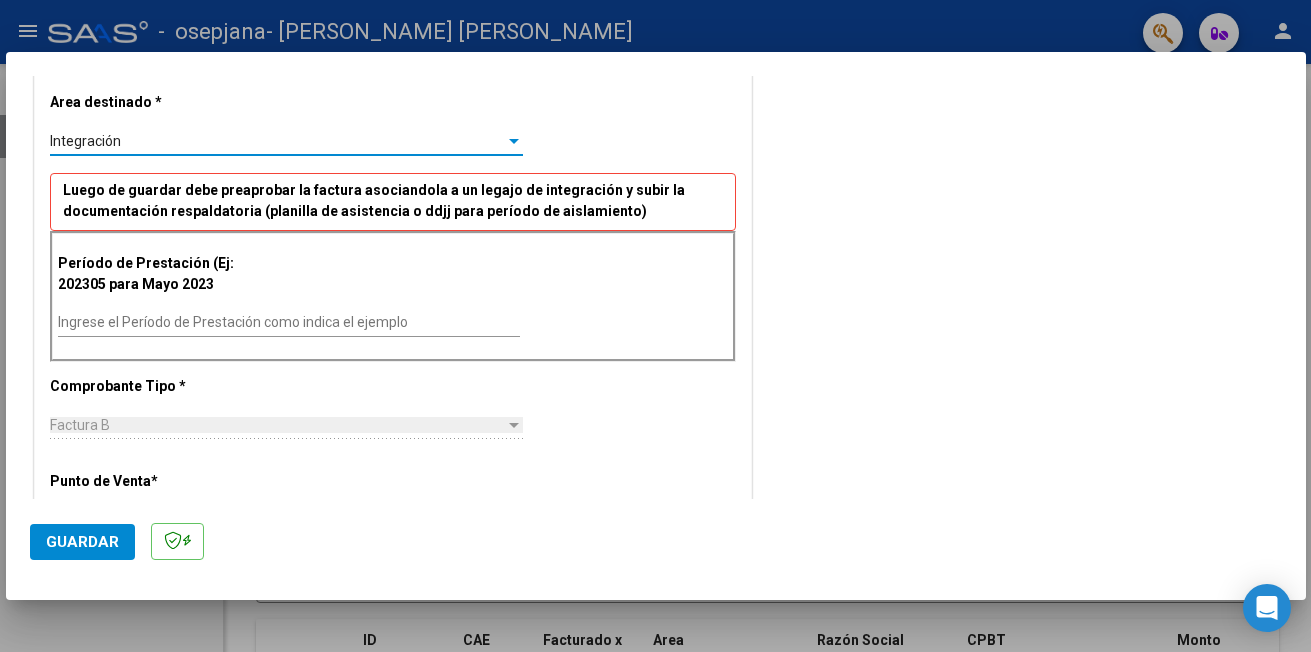 click at bounding box center [514, 141] 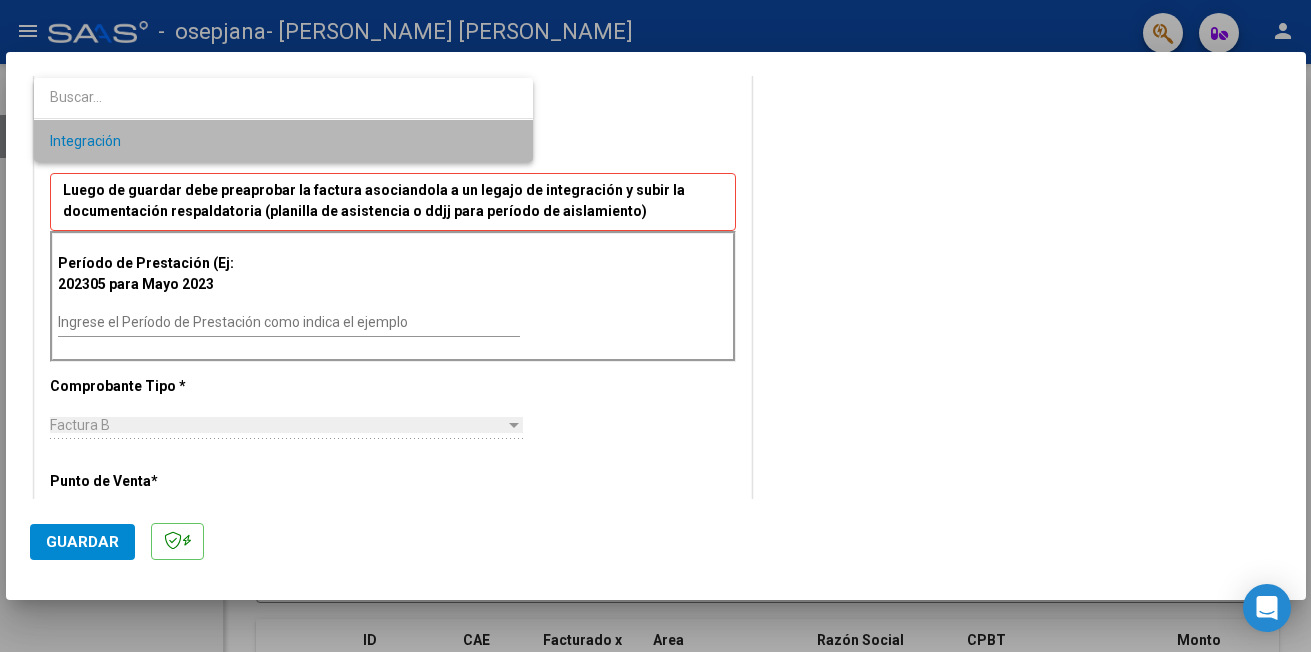 click on "Integración" at bounding box center [283, 141] 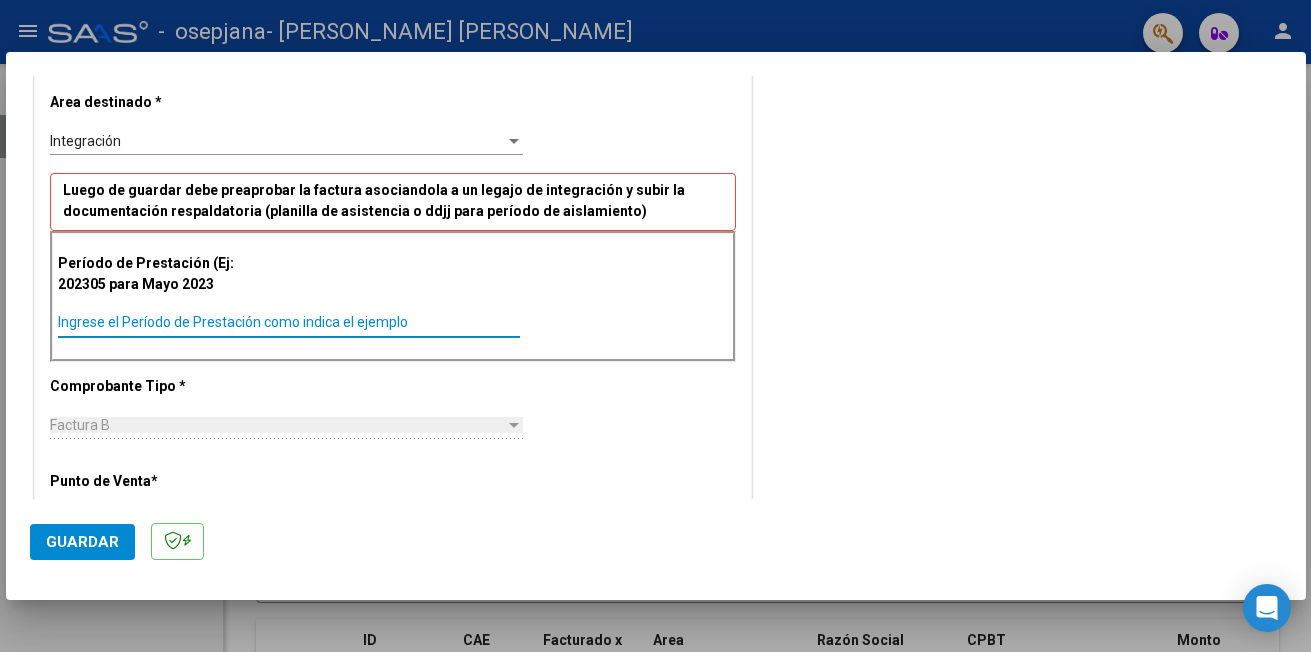 click on "Ingrese el Período de Prestación como indica el ejemplo" at bounding box center (289, 322) 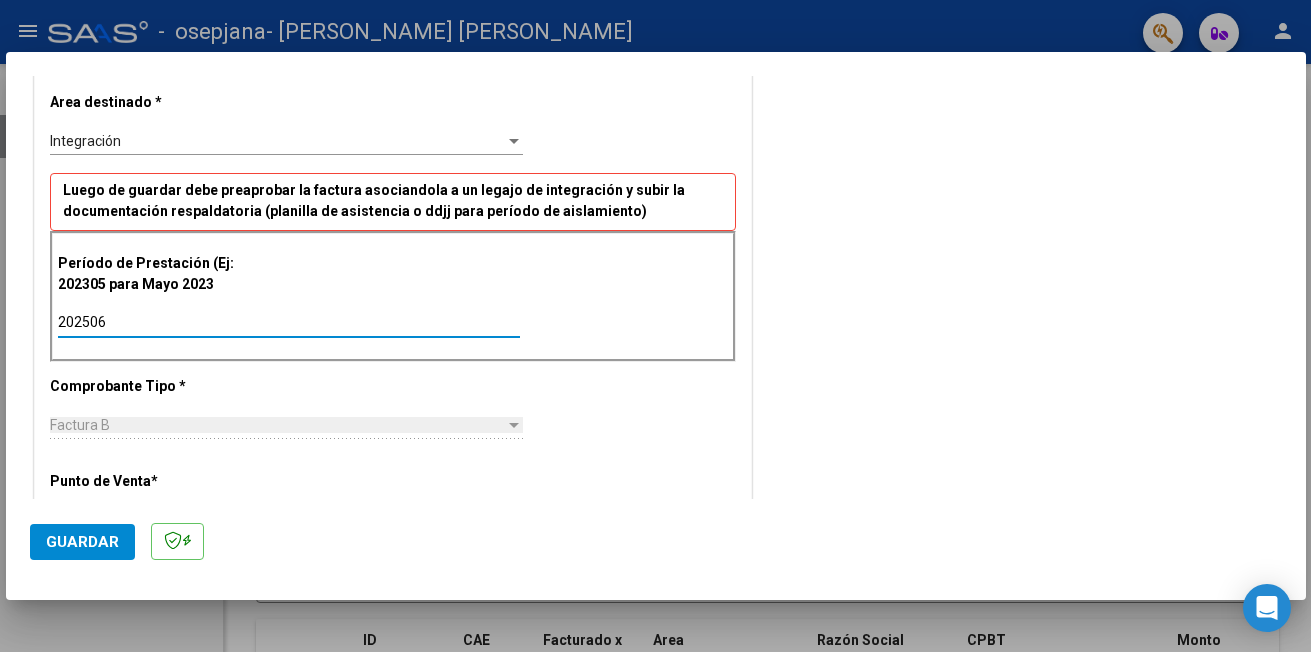 type on "202506" 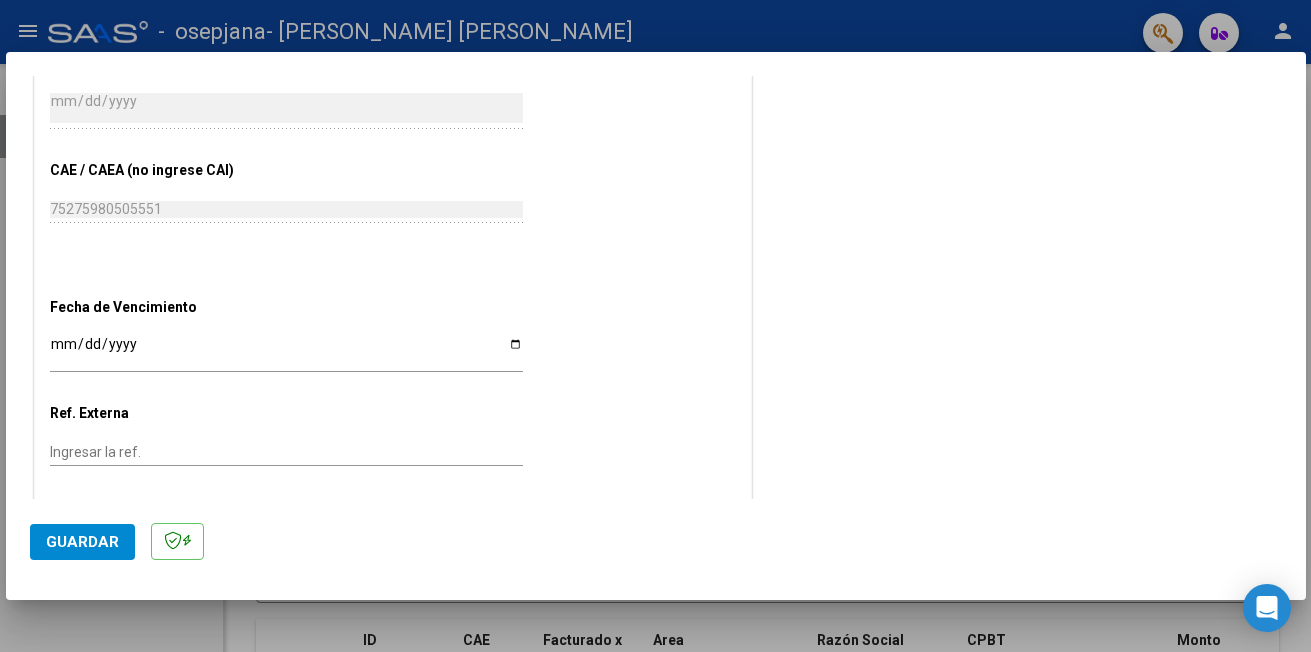 scroll, scrollTop: 1198, scrollLeft: 0, axis: vertical 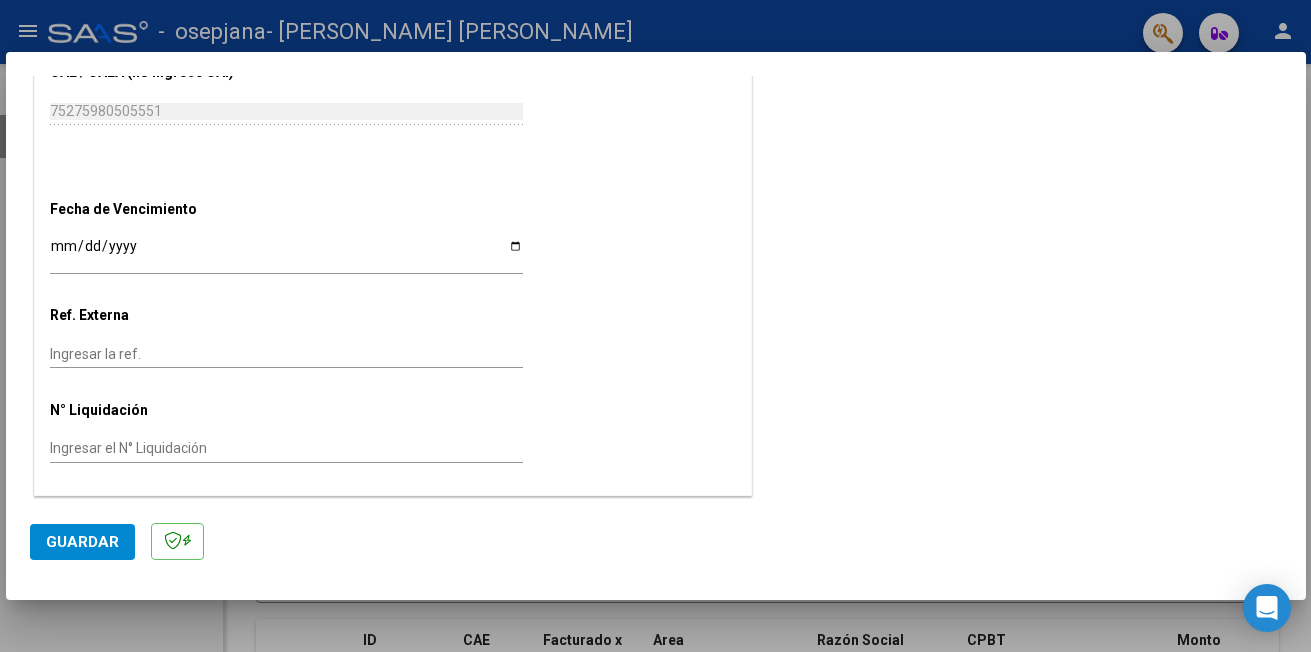 click on "Ingresar la fecha" at bounding box center [286, 253] 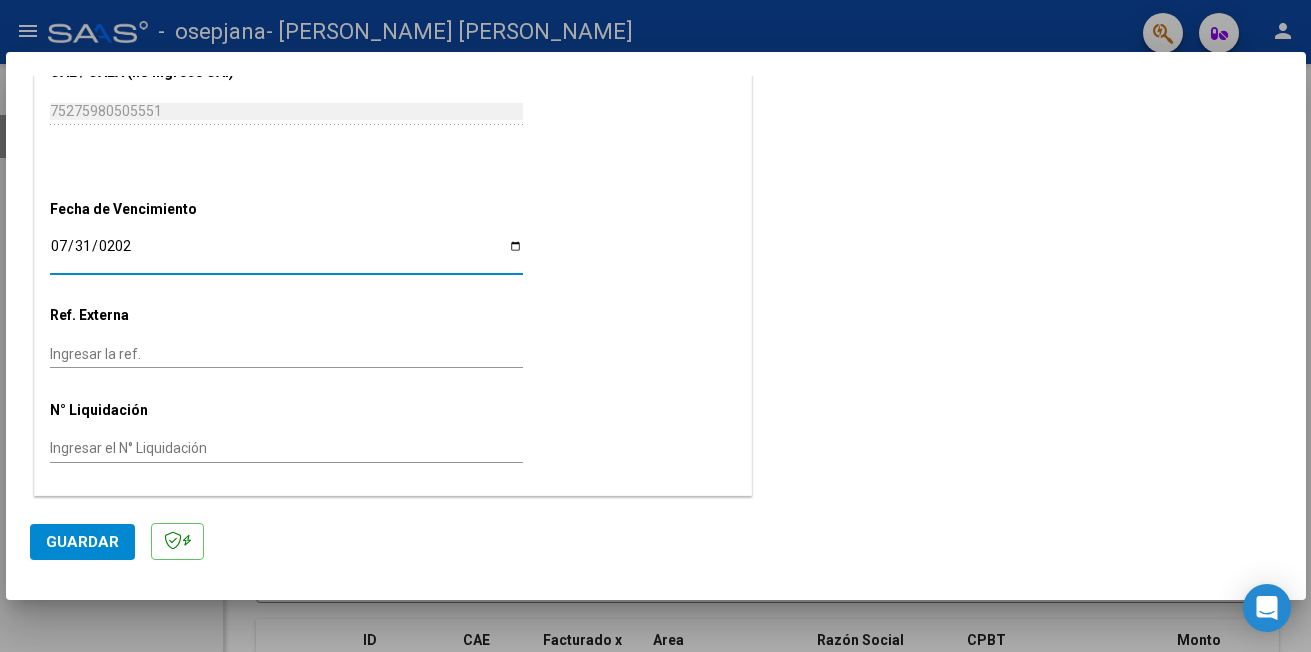 type on "[DATE]" 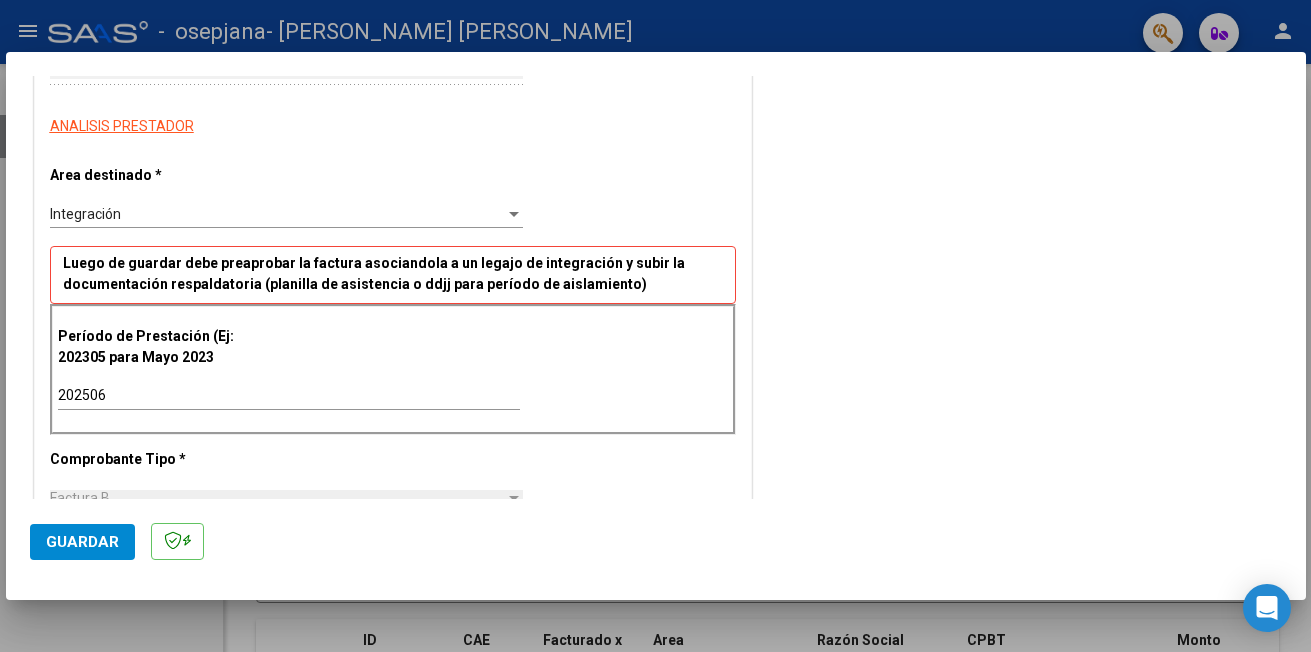 scroll, scrollTop: 0, scrollLeft: 0, axis: both 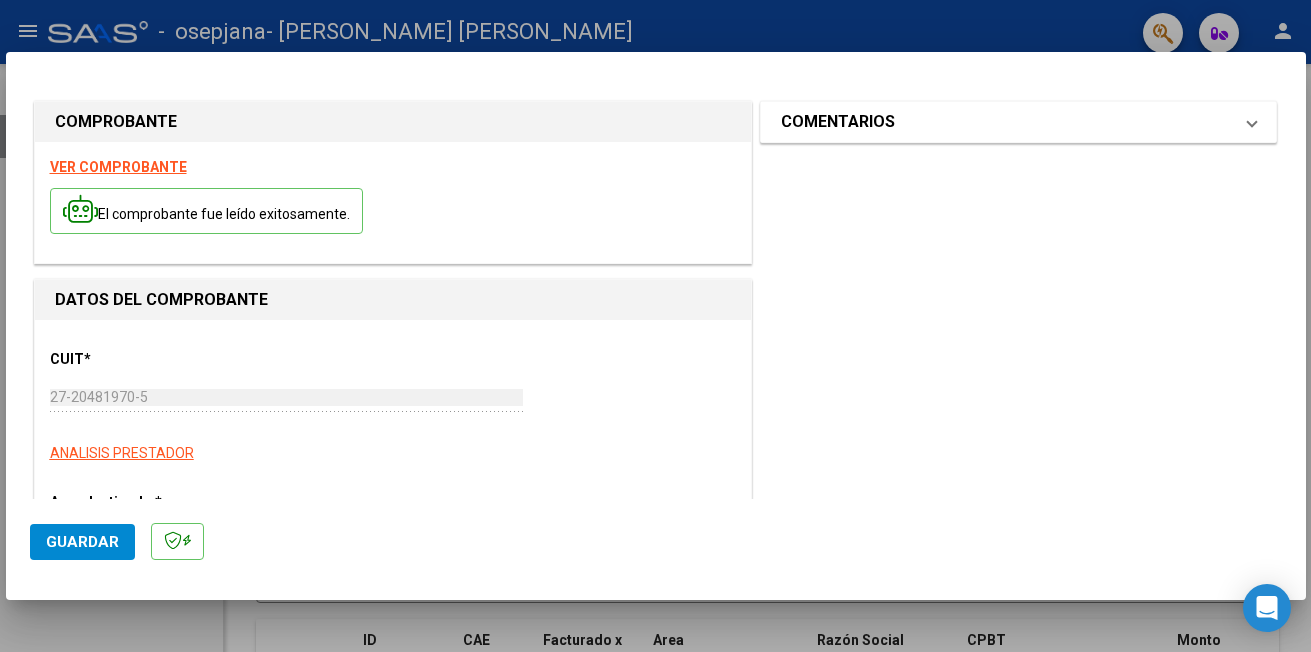 click on "COMENTARIOS" at bounding box center (1019, 122) 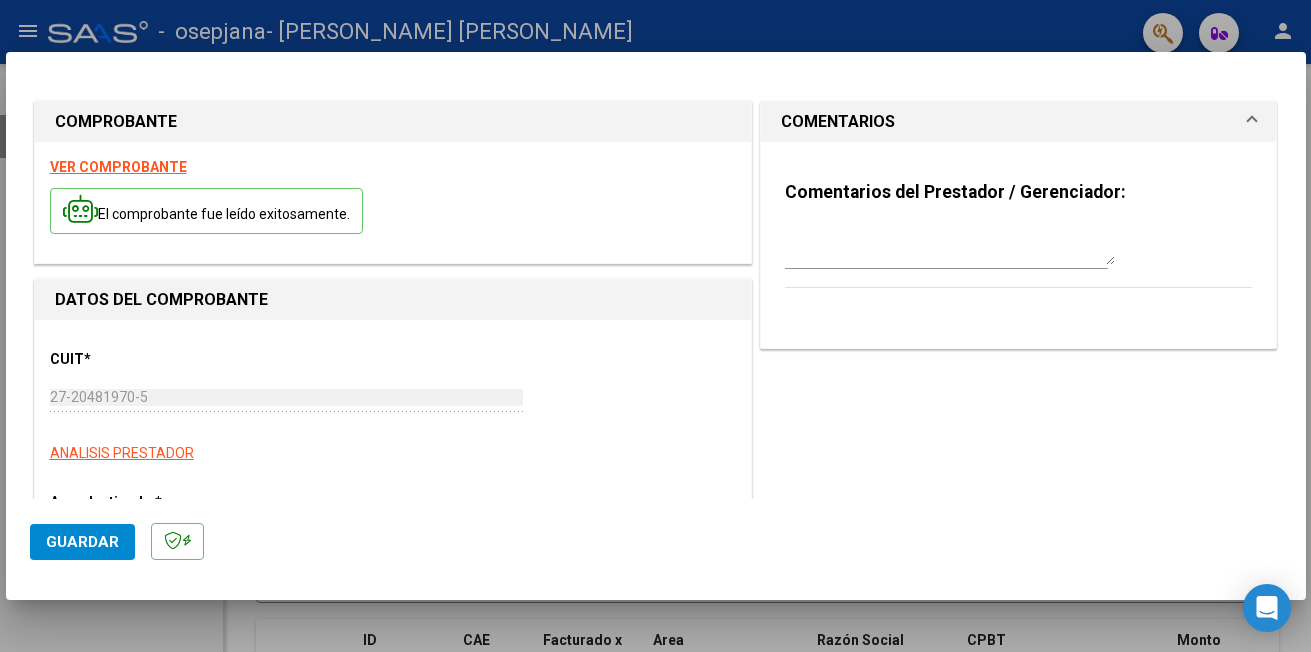 click on "COMENTARIOS" at bounding box center (1019, 122) 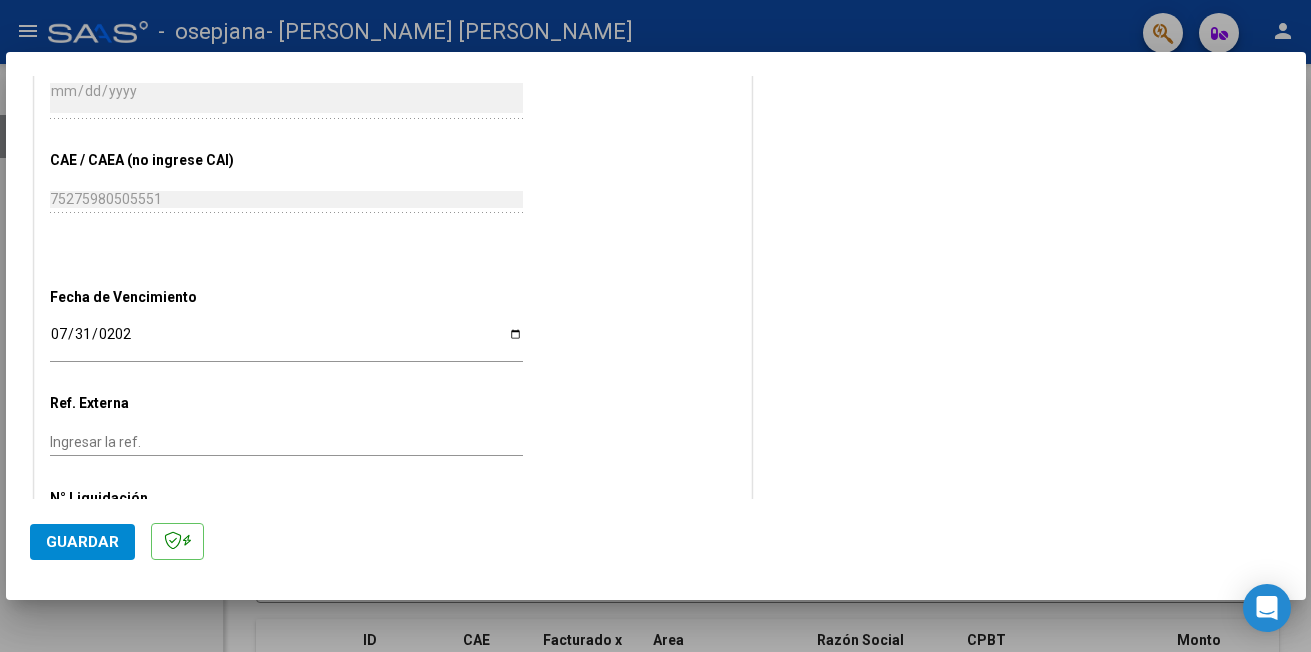 scroll, scrollTop: 1198, scrollLeft: 0, axis: vertical 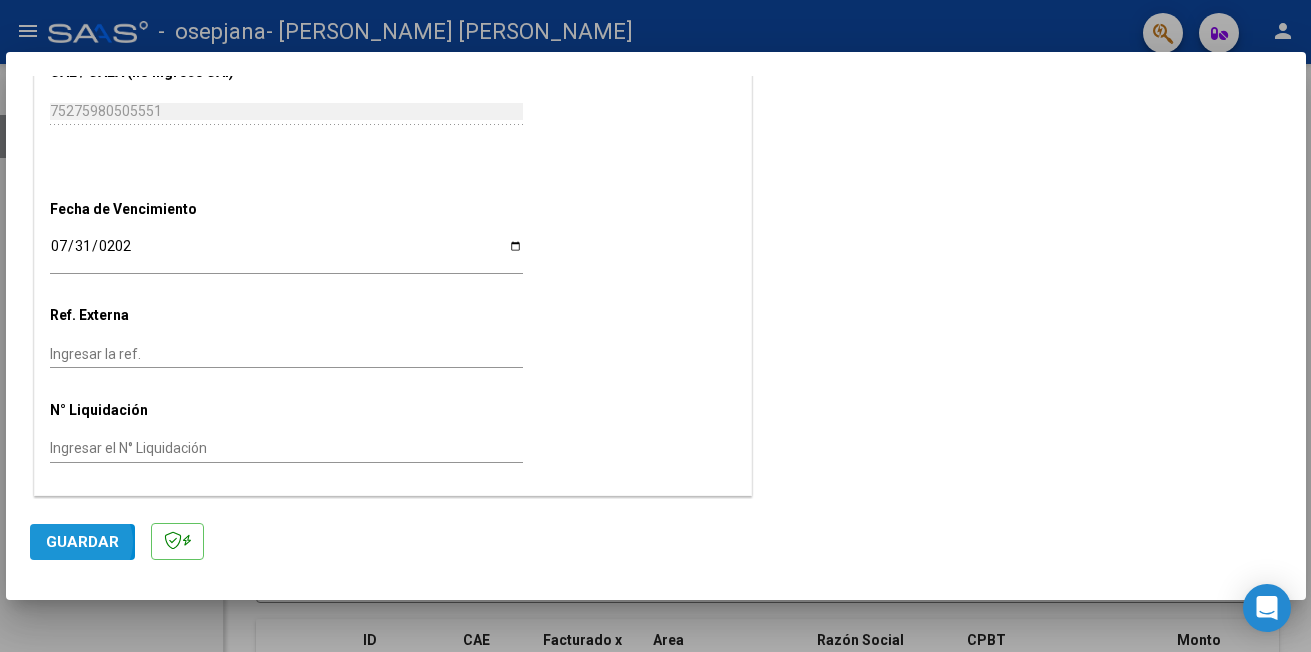 click on "Guardar" 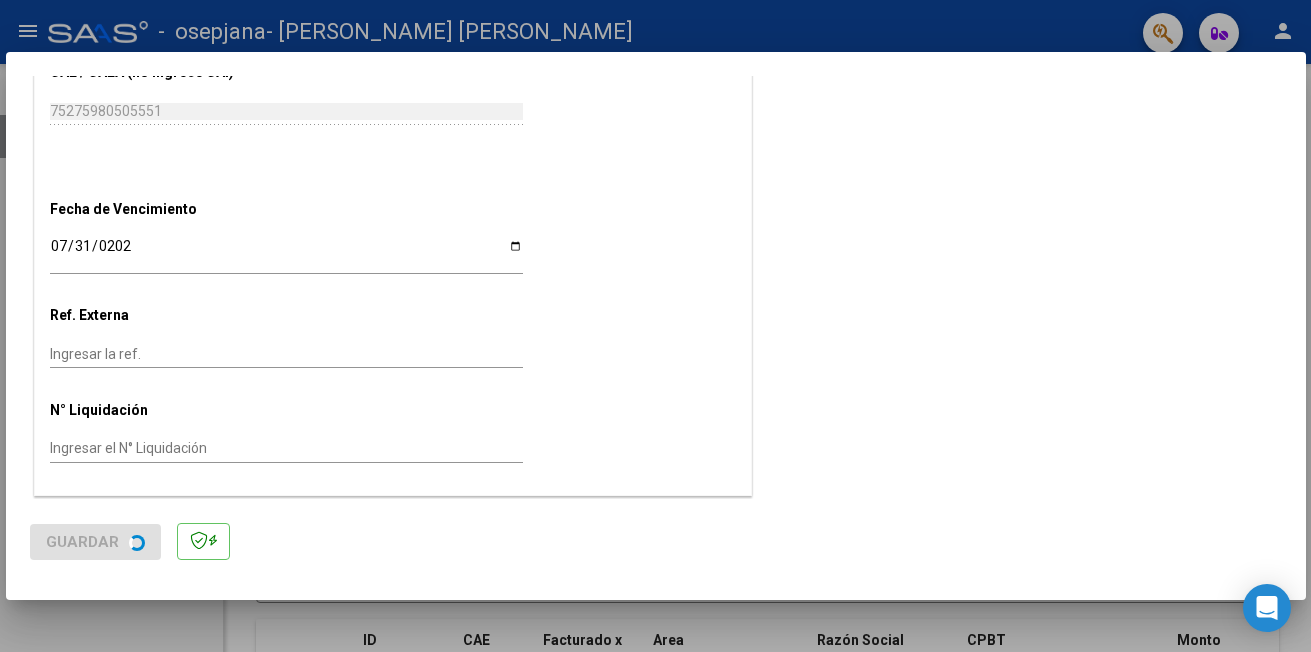 scroll, scrollTop: 0, scrollLeft: 0, axis: both 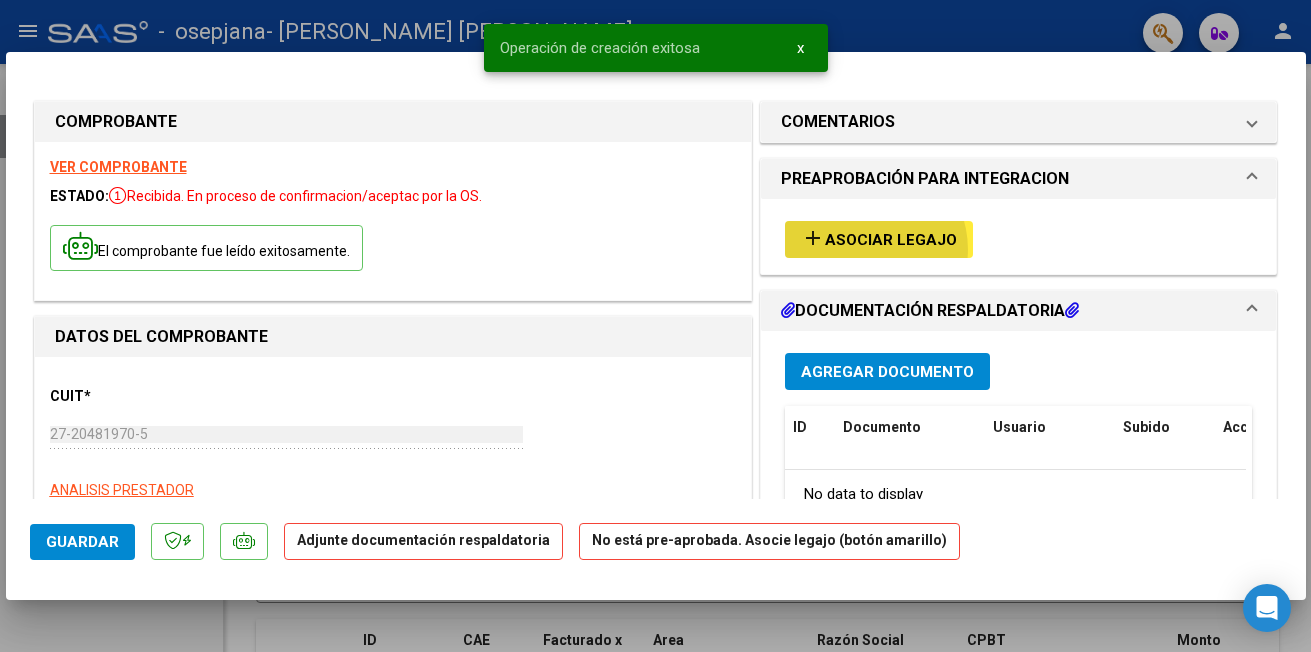 click on "add Asociar Legajo" at bounding box center [879, 239] 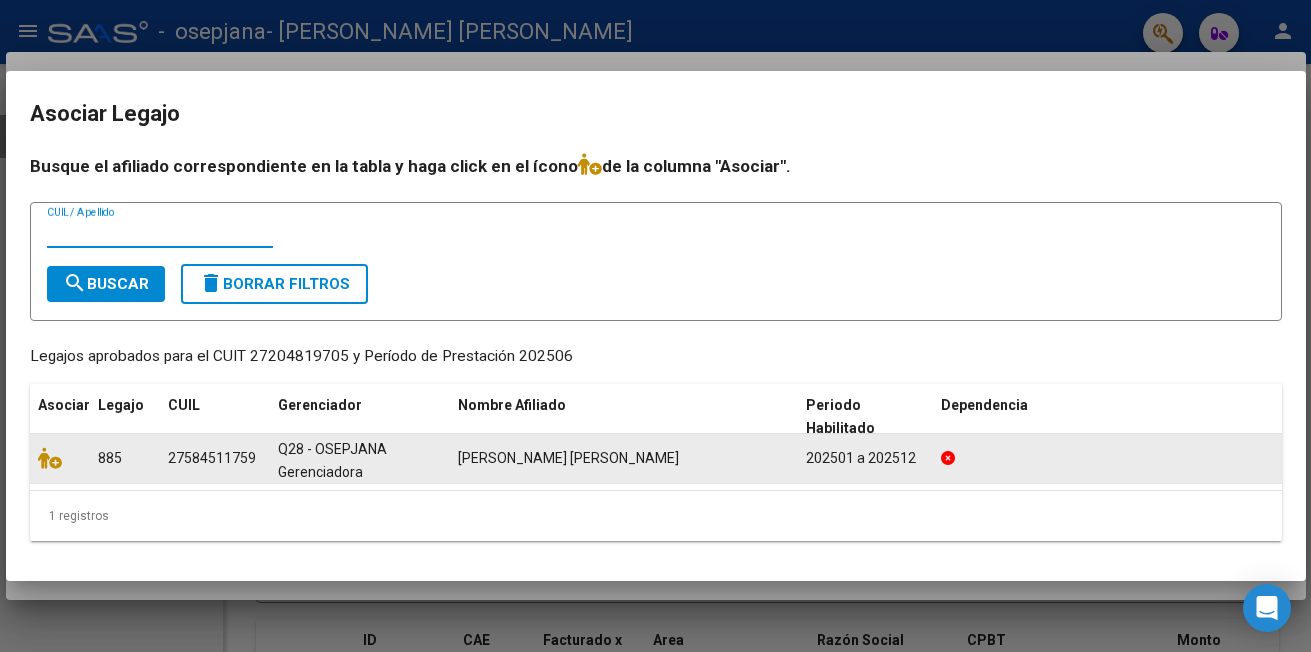click on "27584511759" 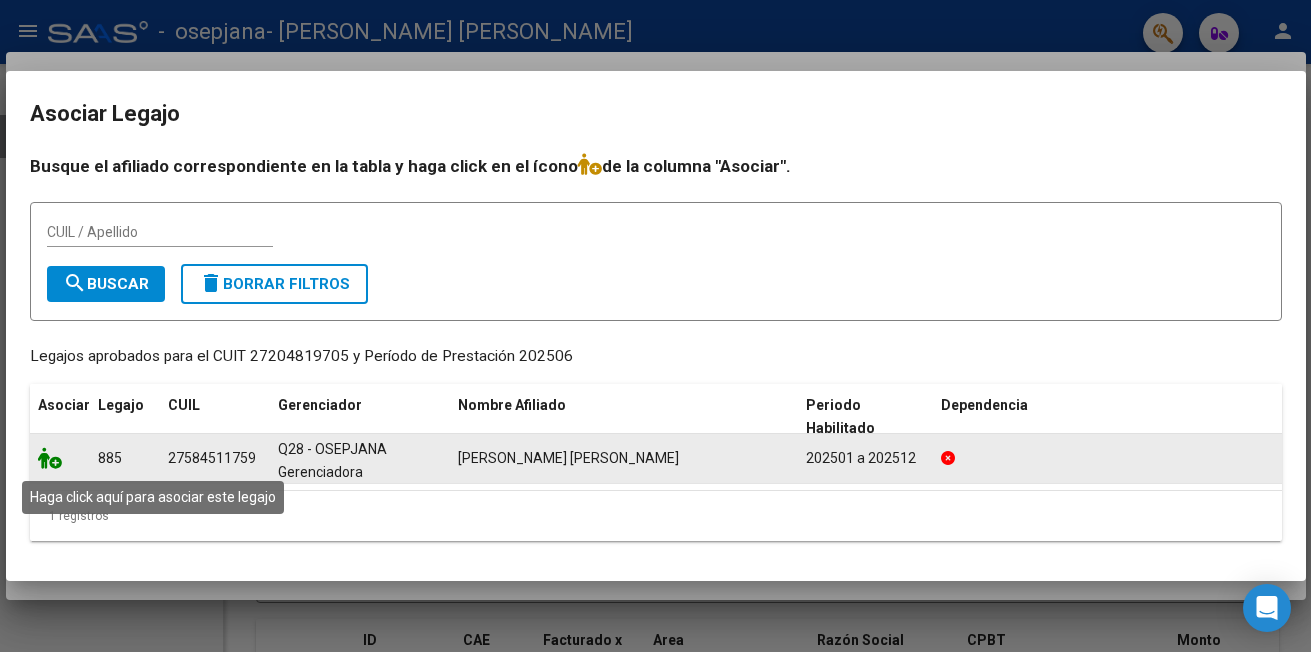 click 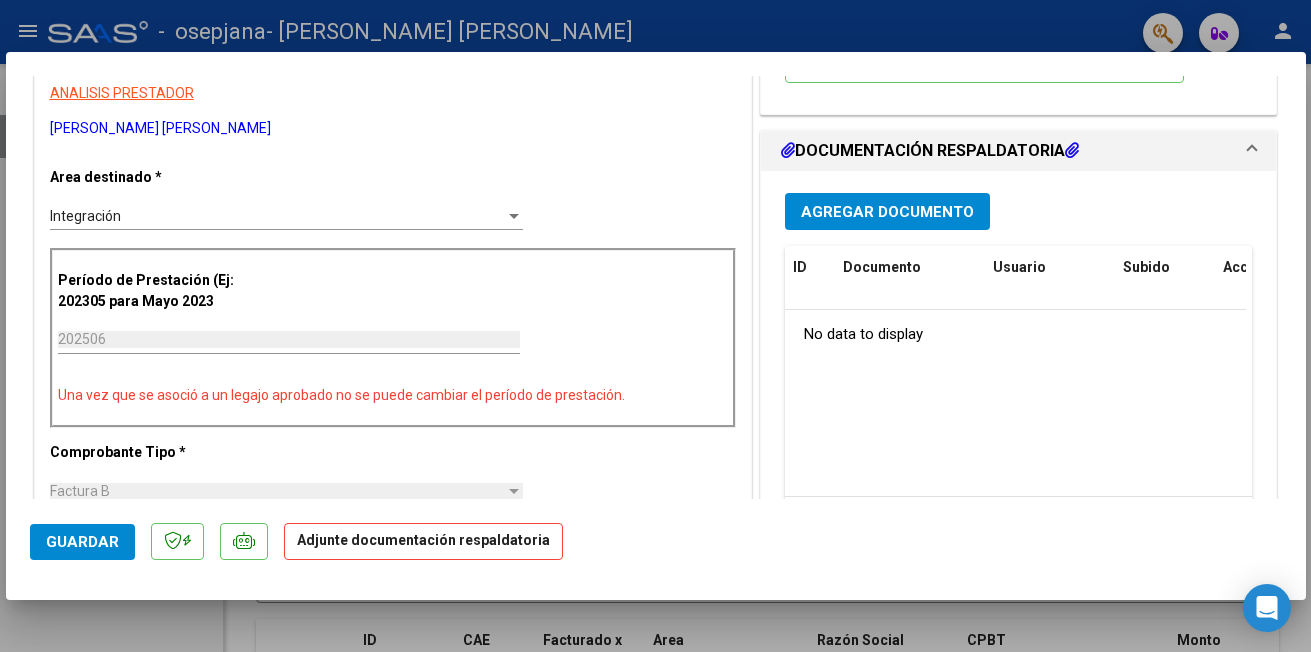 scroll, scrollTop: 400, scrollLeft: 0, axis: vertical 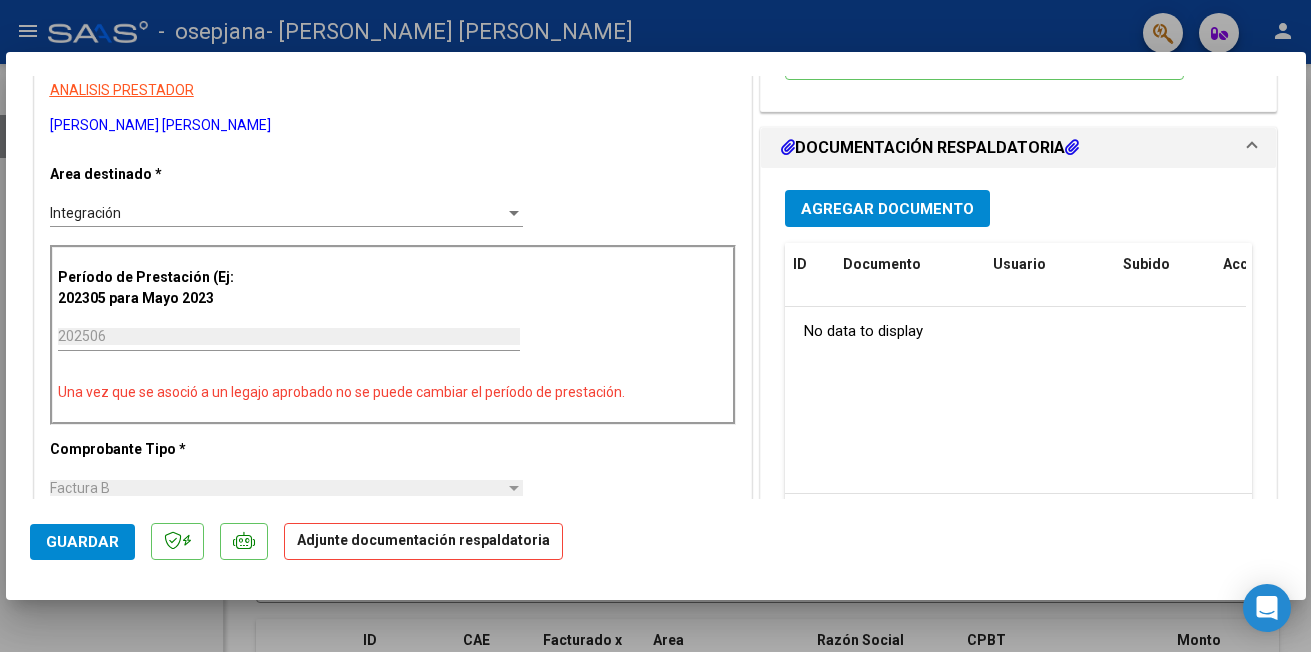 click on "Agregar Documento" at bounding box center (887, 209) 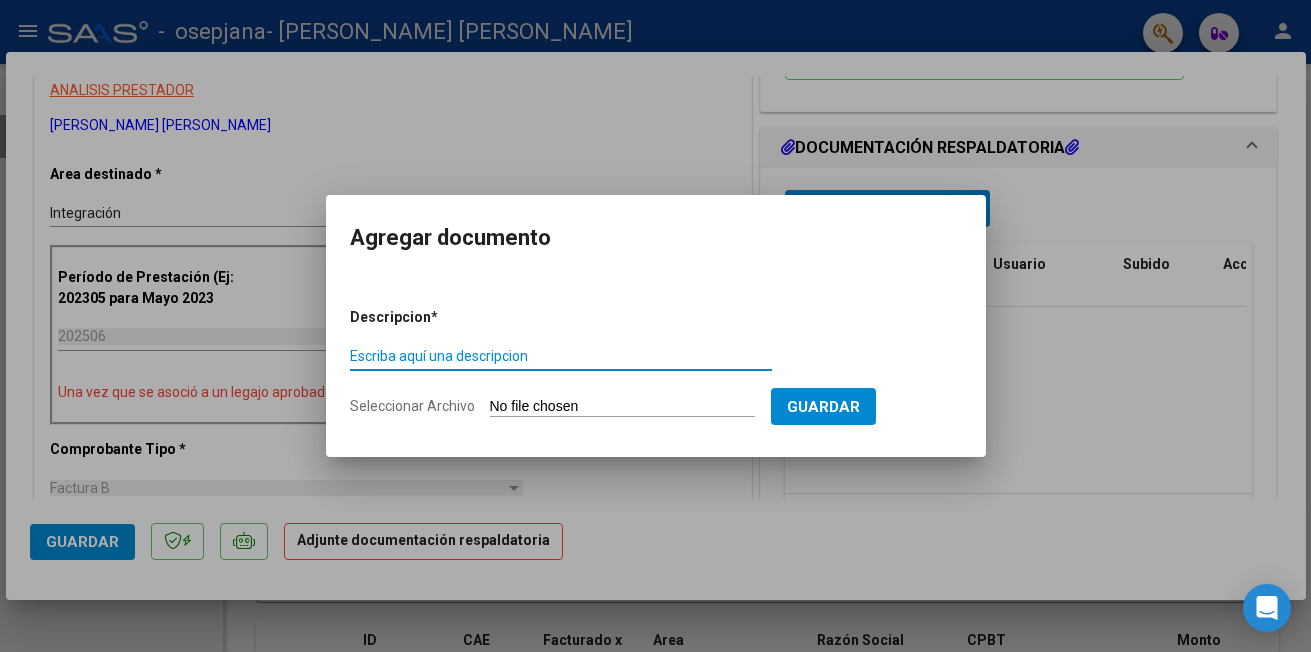 click on "Escriba aquí una descripcion" at bounding box center [561, 356] 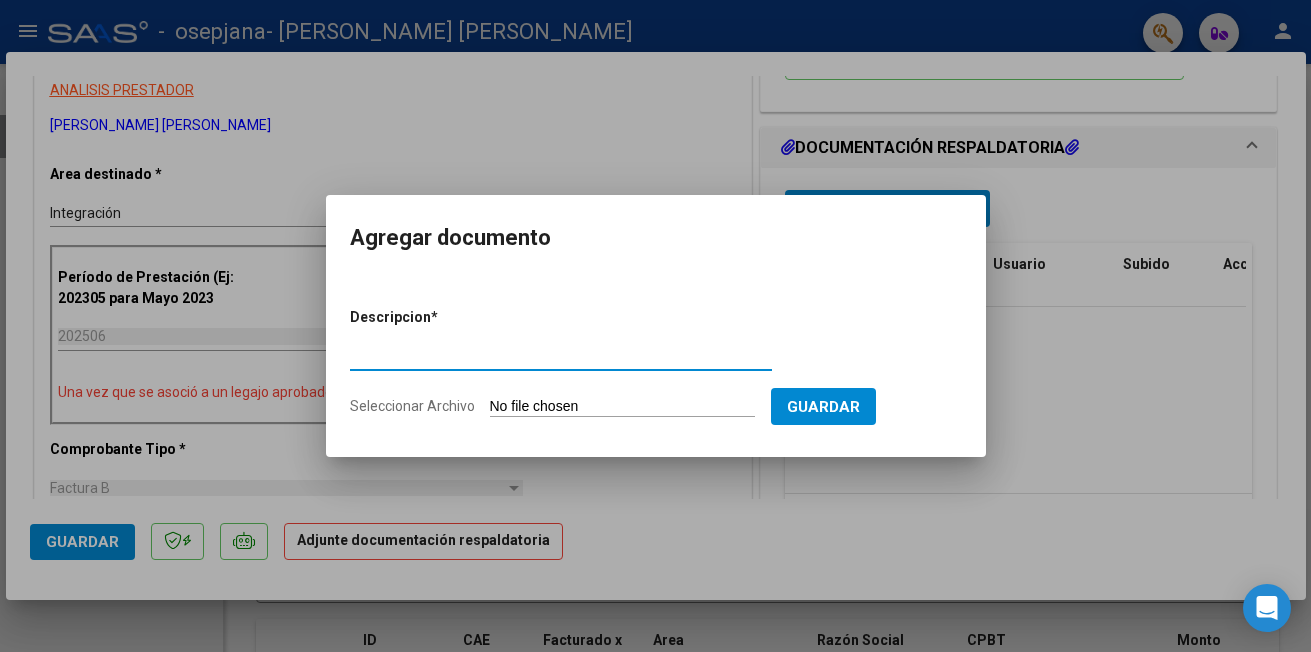 type on "PLANILLA DE ASISTENCIA" 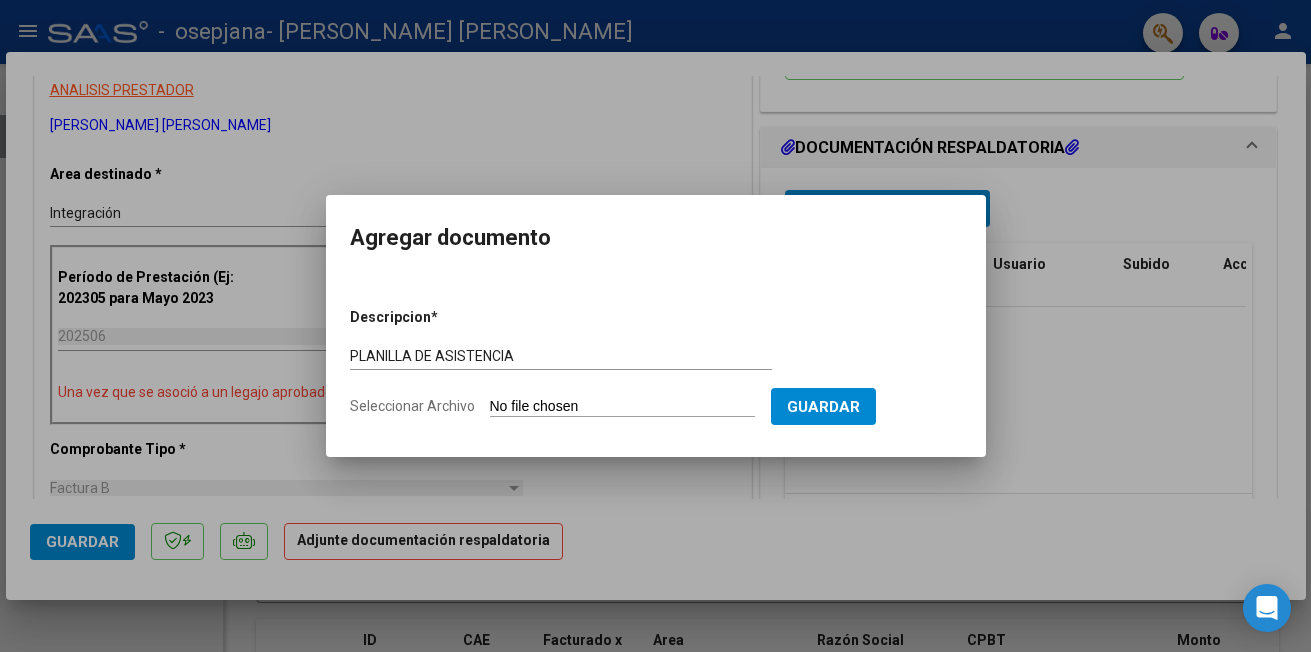 click on "Seleccionar Archivo" at bounding box center (622, 407) 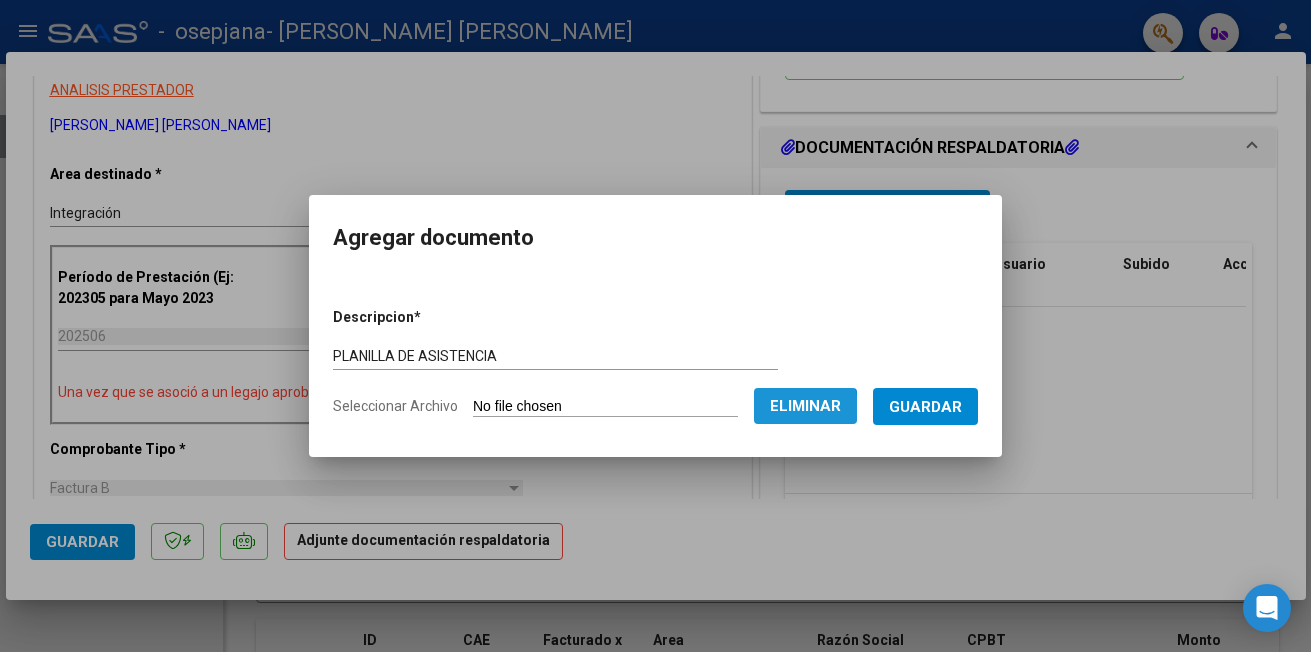 click on "Eliminar" 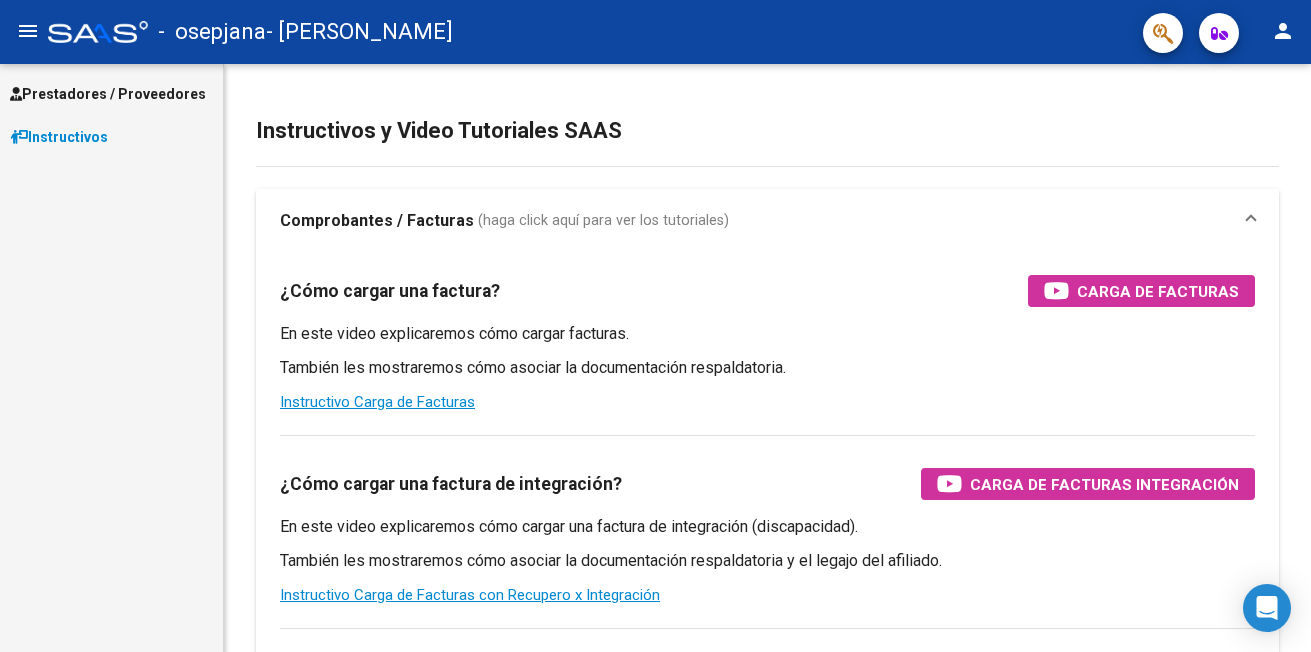 scroll, scrollTop: 0, scrollLeft: 0, axis: both 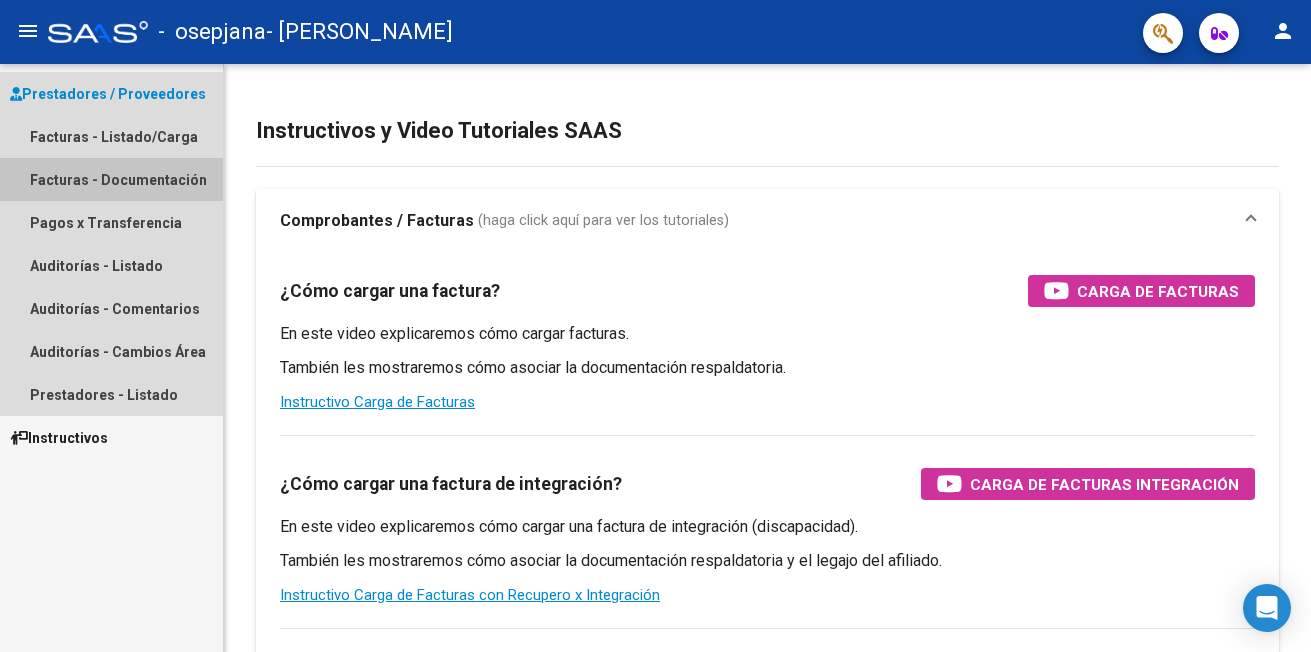click on "Facturas - Documentación" at bounding box center [111, 179] 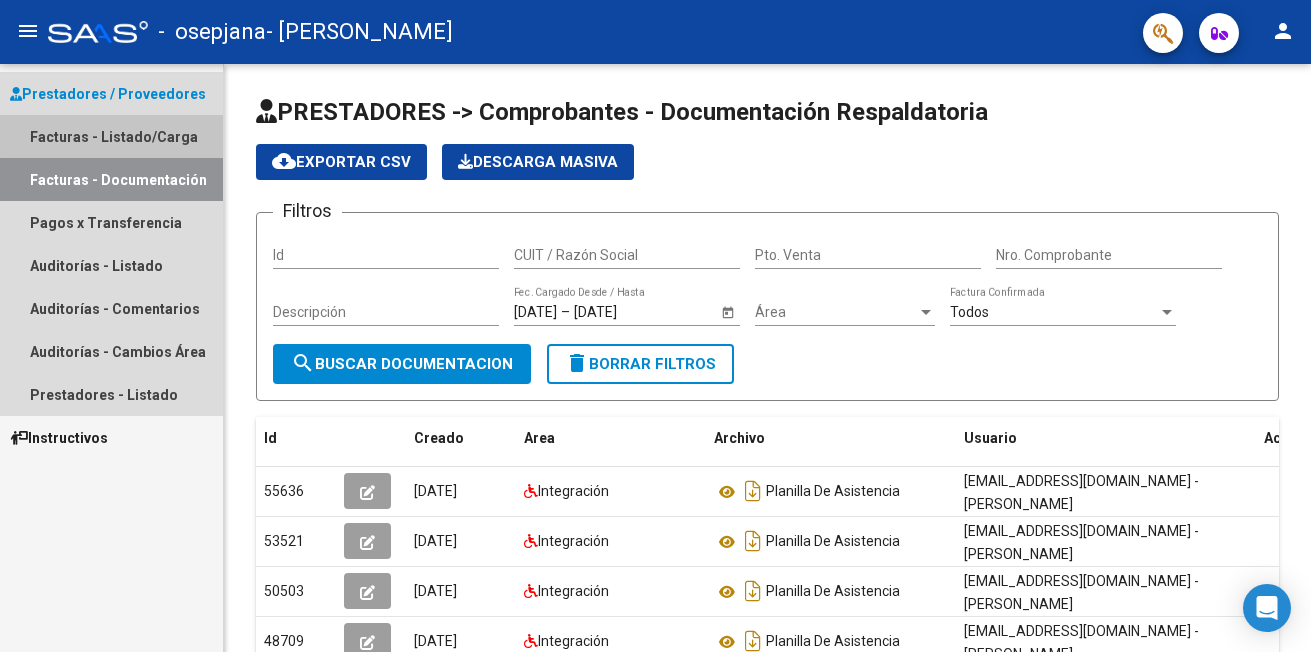 click on "Facturas - Listado/Carga" at bounding box center (111, 136) 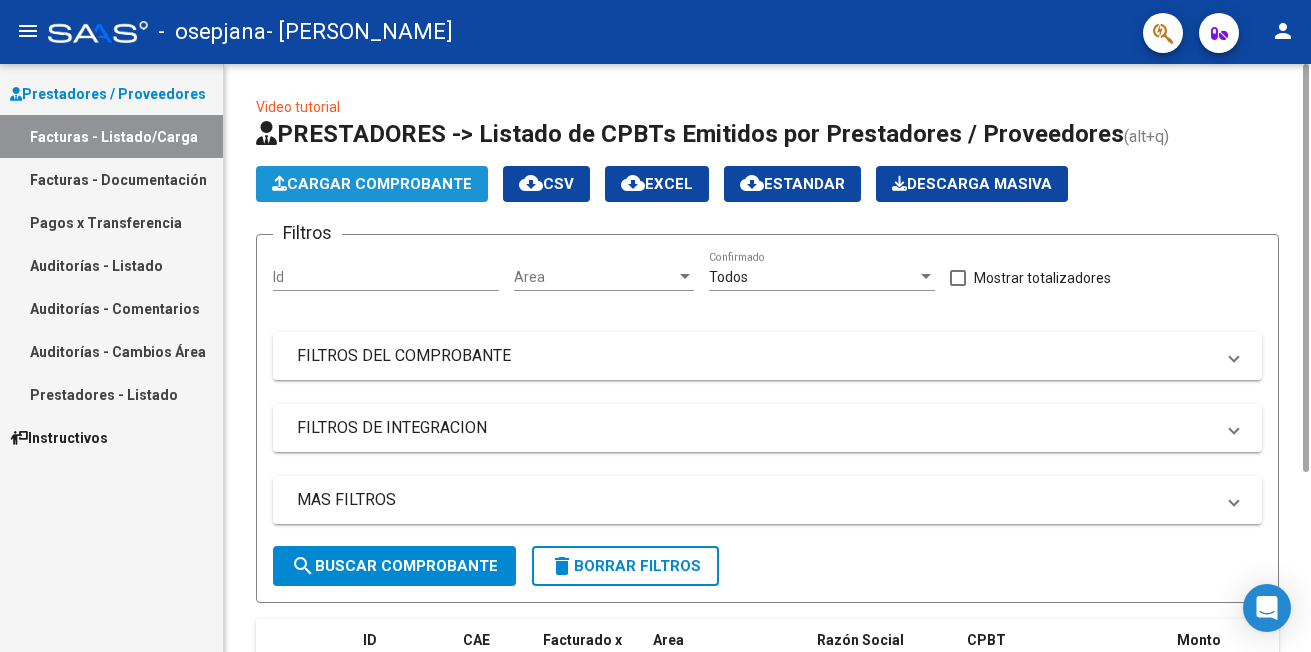 click on "Cargar Comprobante" 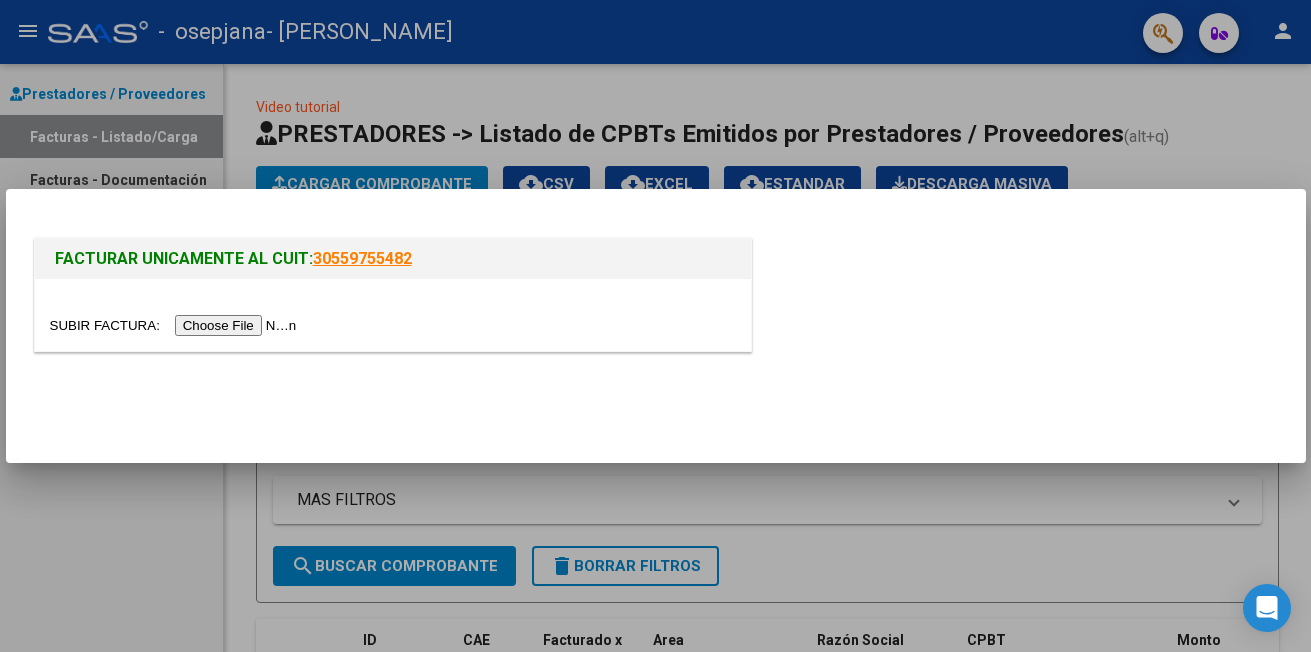click at bounding box center [176, 325] 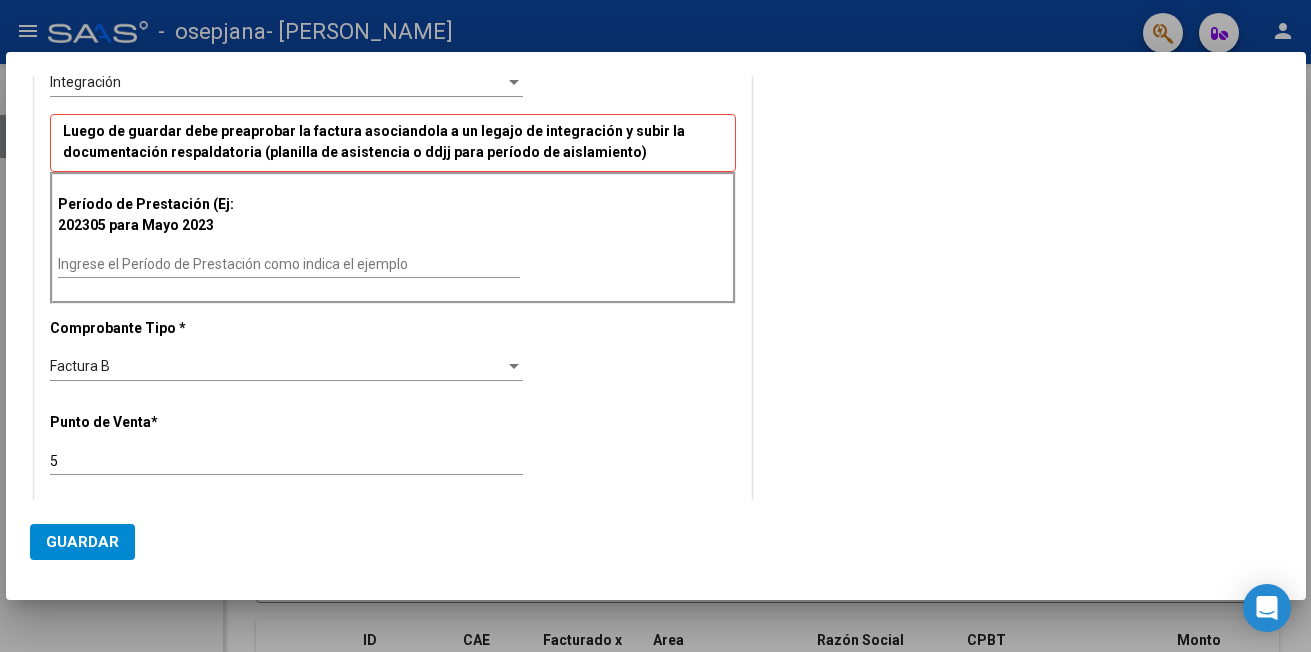 scroll, scrollTop: 480, scrollLeft: 0, axis: vertical 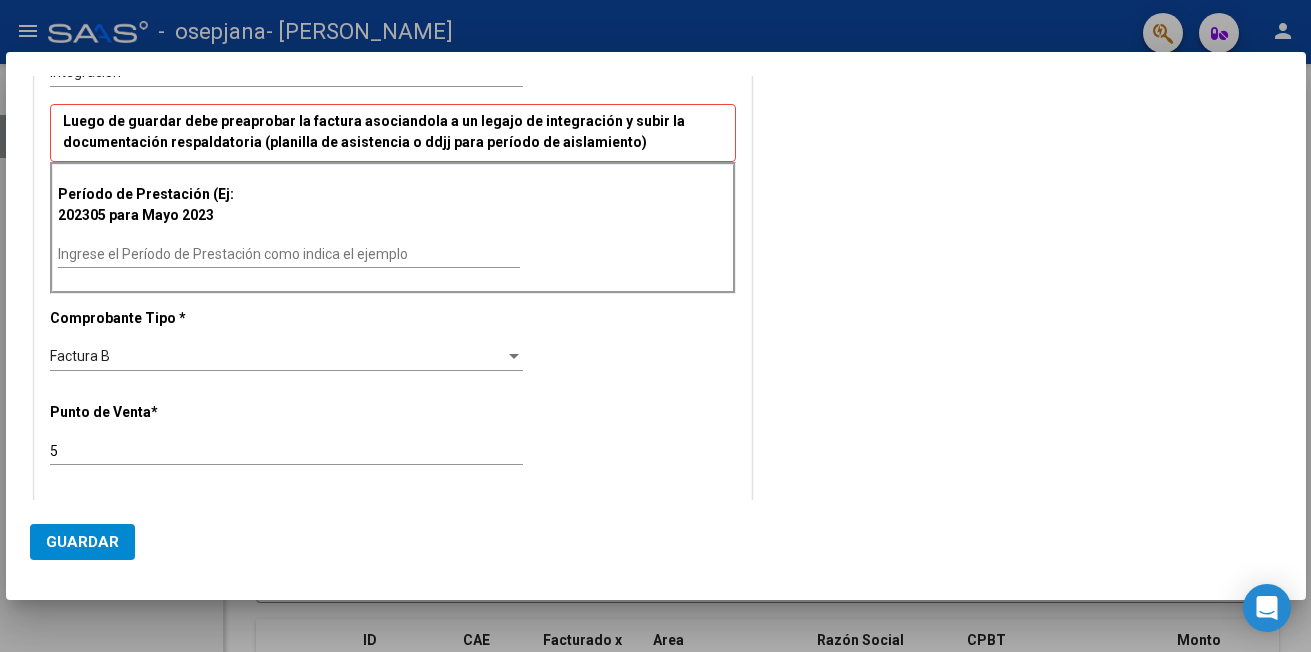 click on "Ingrese el Período de Prestación como indica el ejemplo" at bounding box center (289, 254) 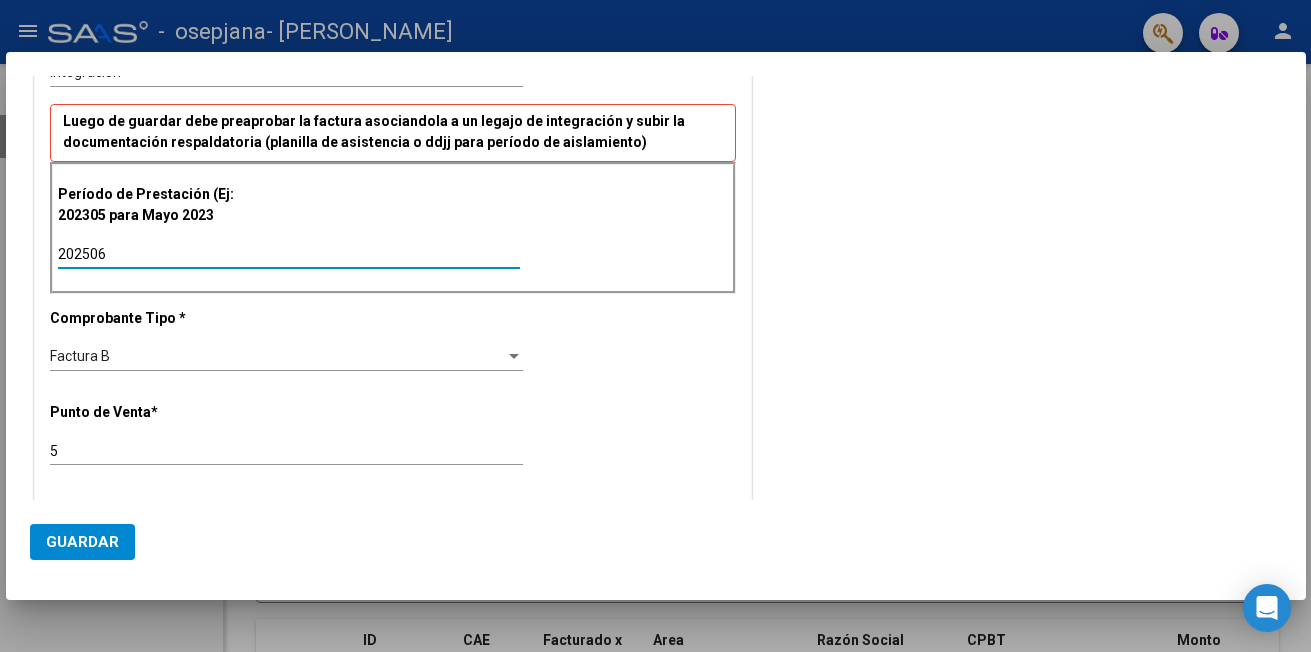 type on "202506" 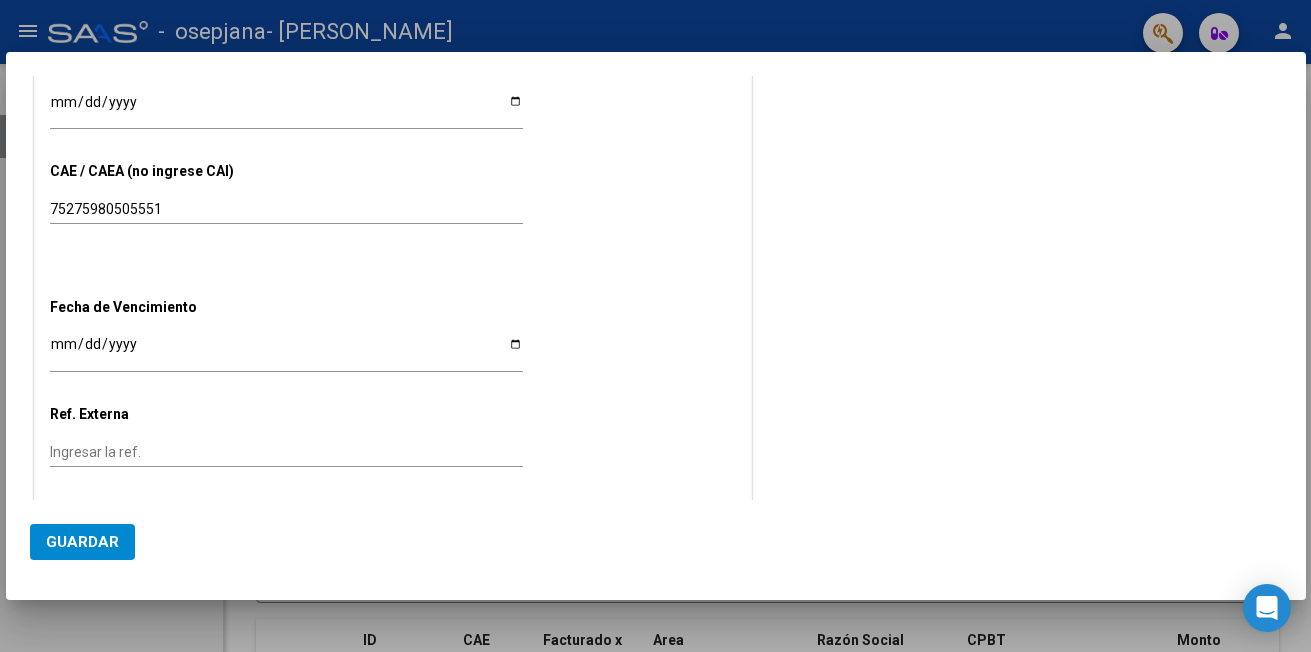scroll, scrollTop: 1120, scrollLeft: 0, axis: vertical 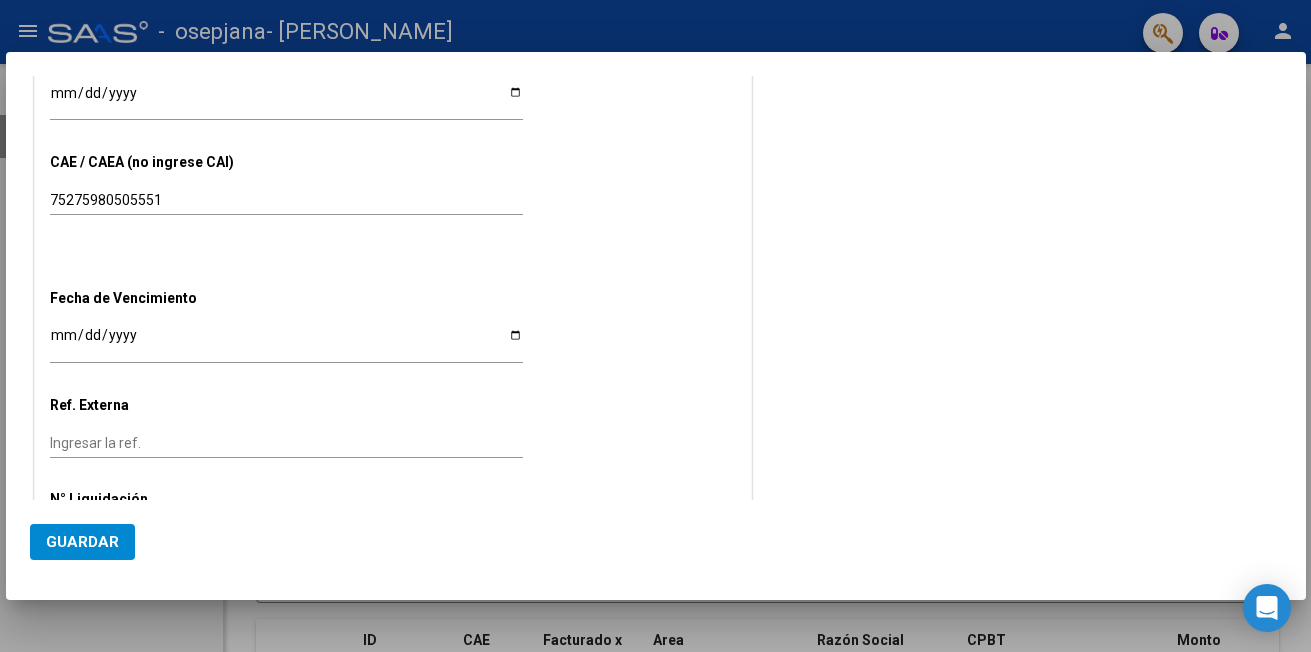 click on "Ingresar la fecha" at bounding box center [286, 342] 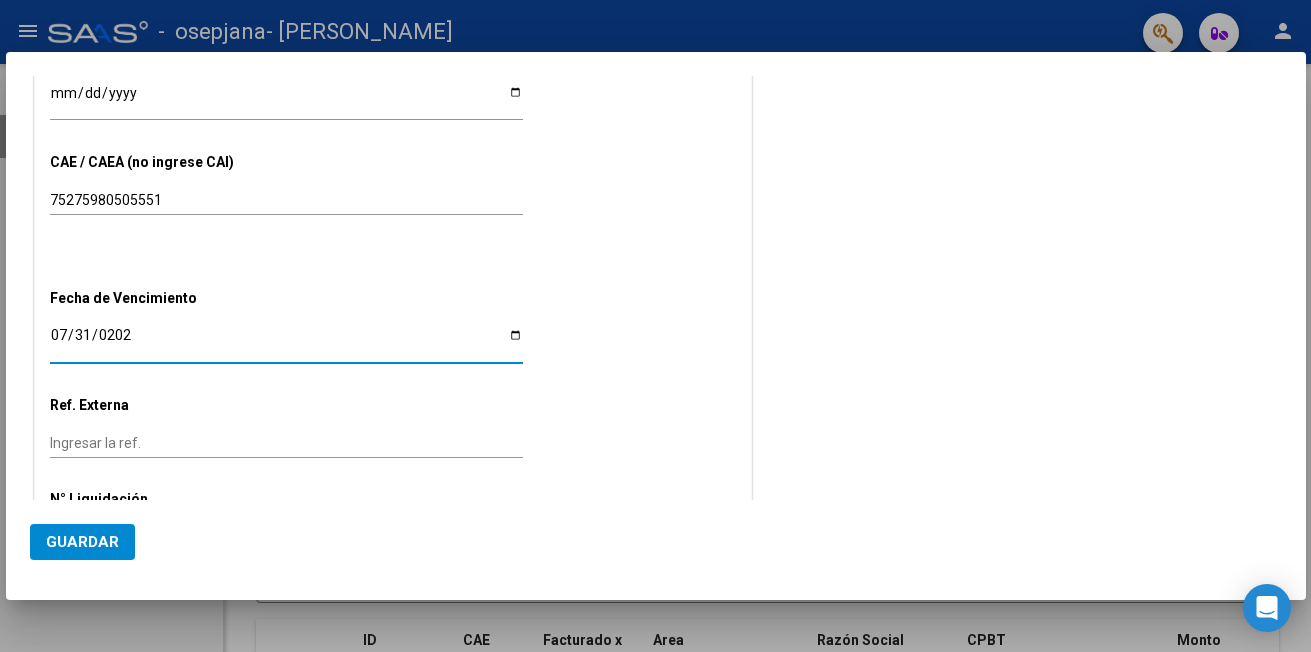 type on "[DATE]" 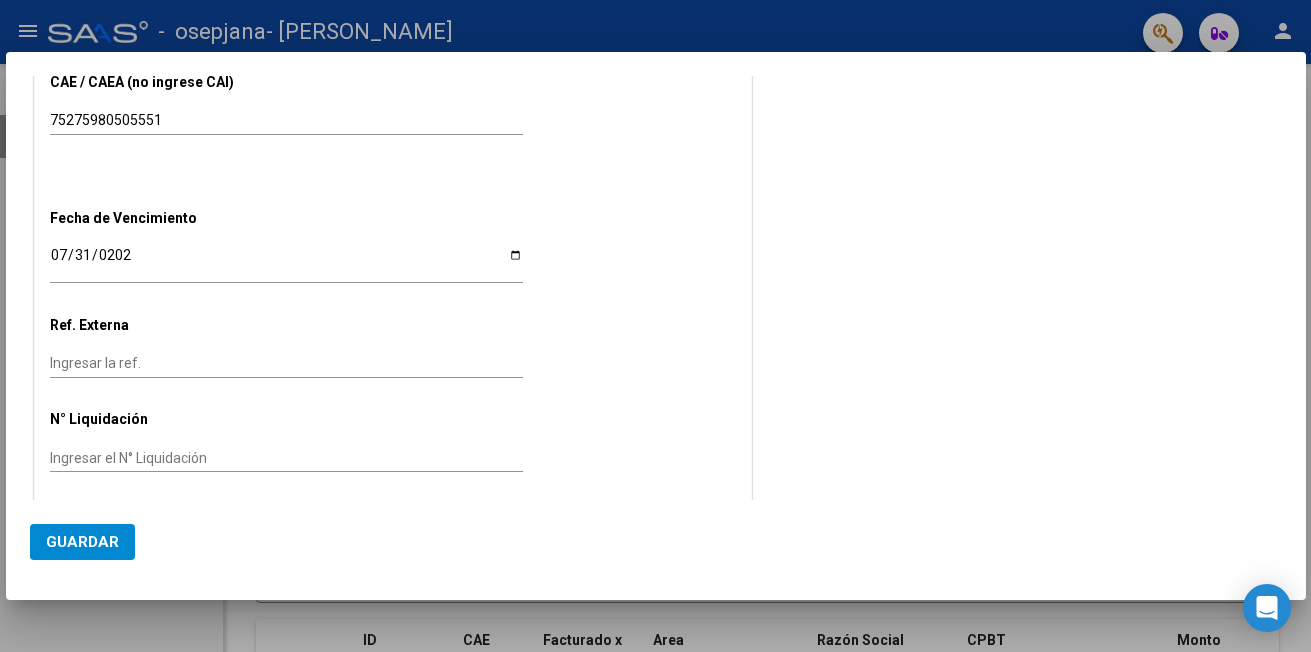 scroll, scrollTop: 1209, scrollLeft: 0, axis: vertical 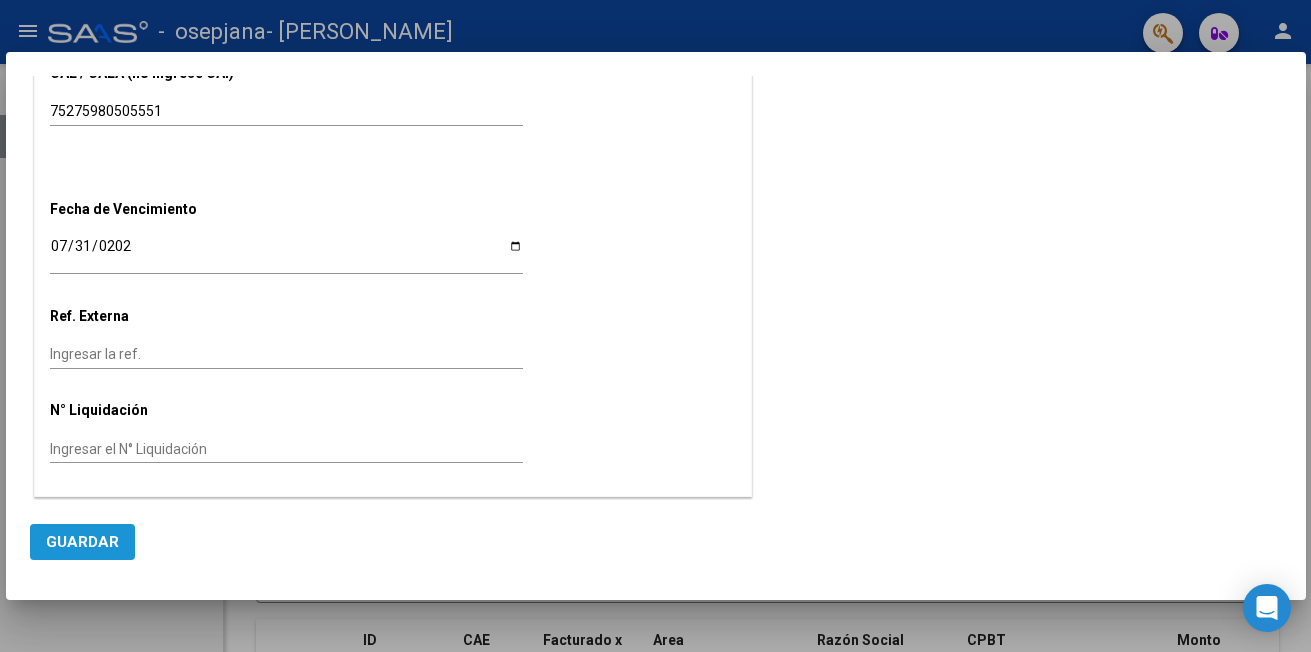 click on "Guardar" 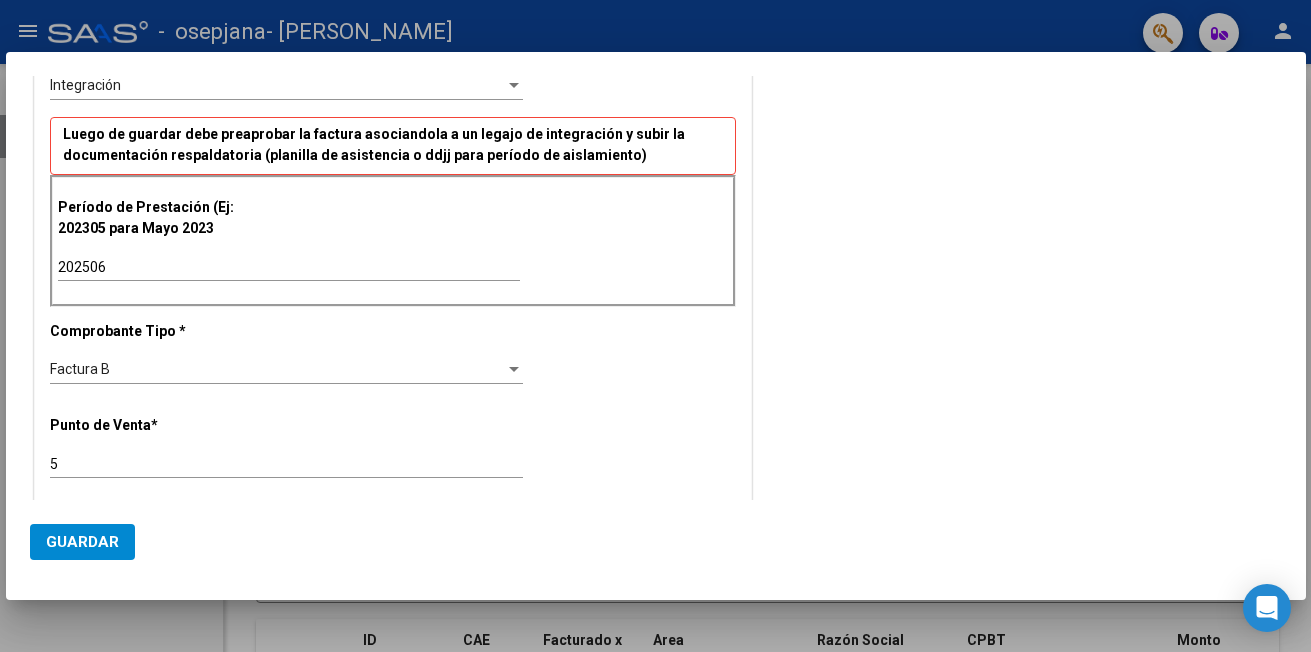 scroll, scrollTop: 96, scrollLeft: 0, axis: vertical 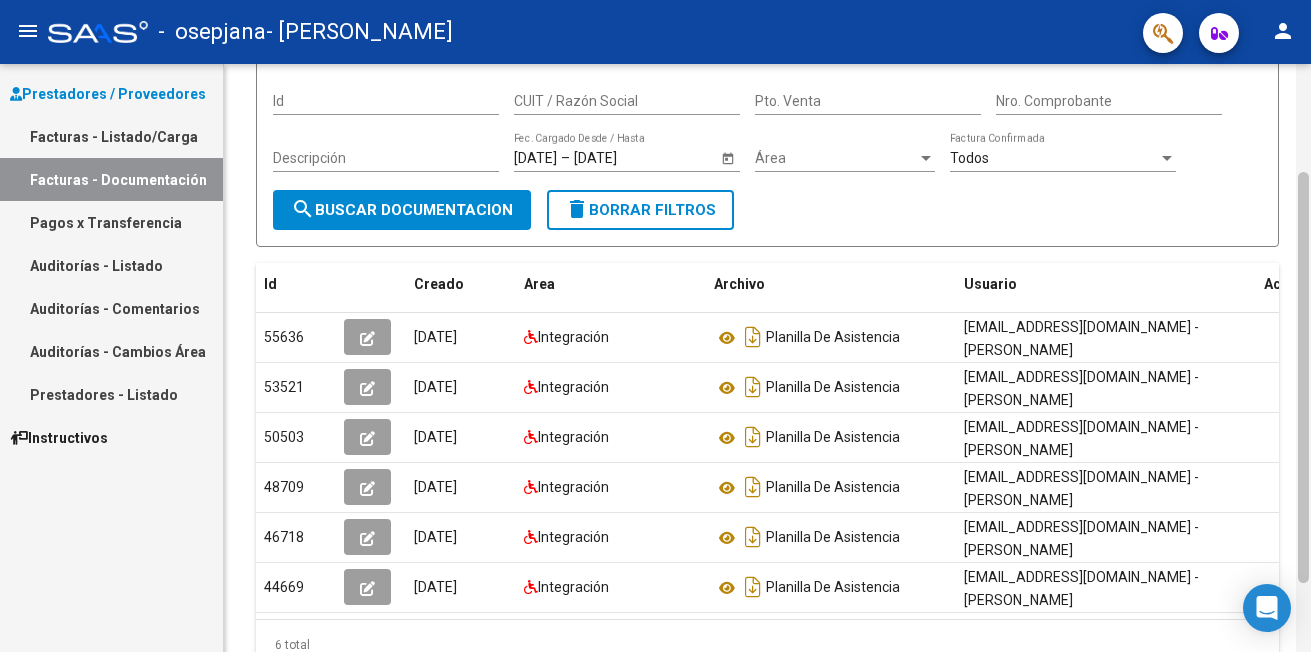 drag, startPoint x: 1308, startPoint y: 400, endPoint x: 1305, endPoint y: 507, distance: 107.042046 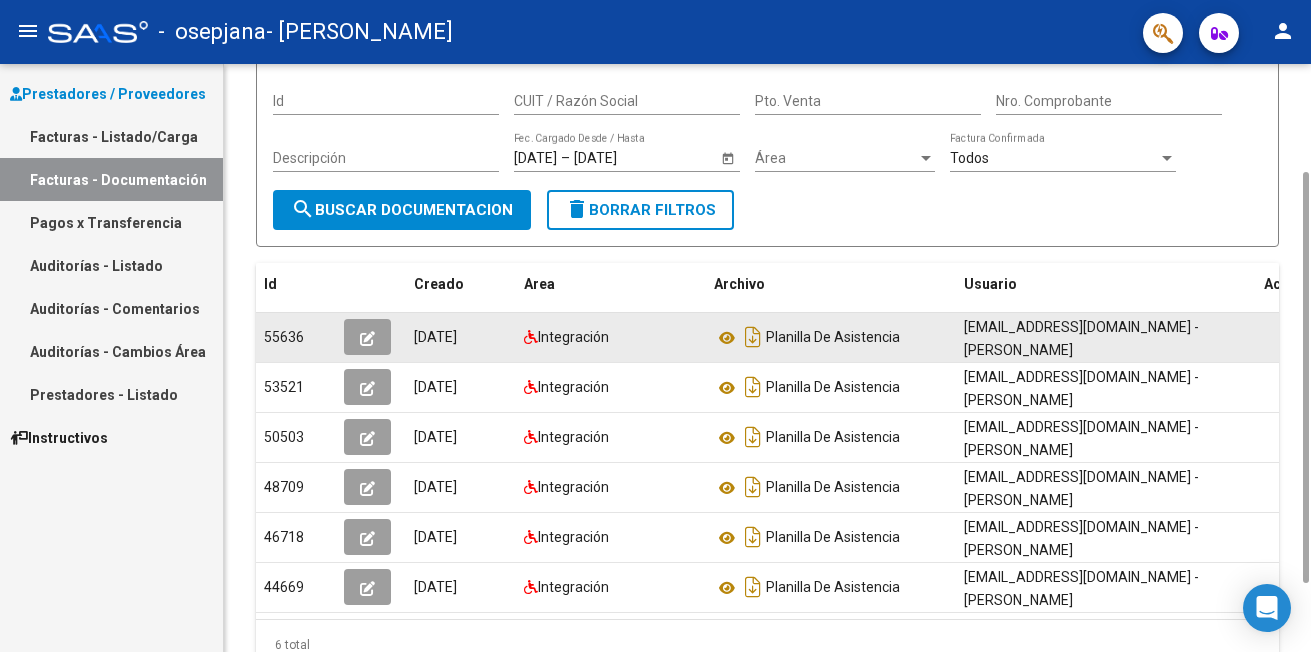 click 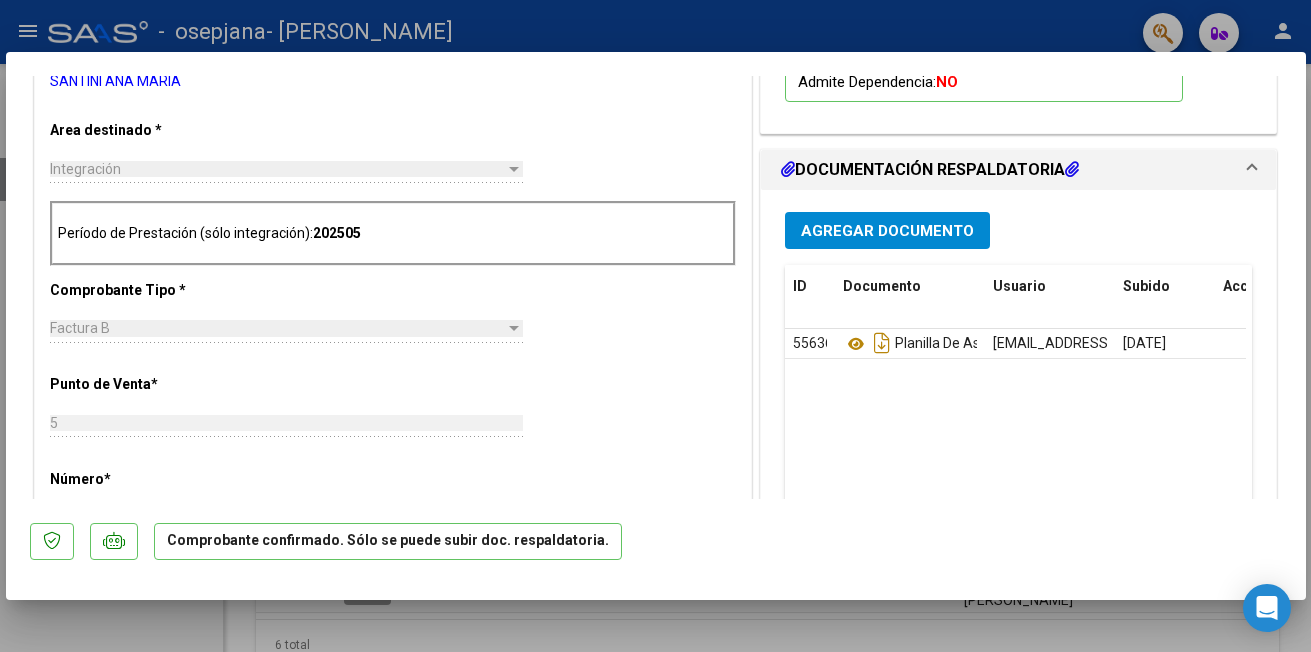 scroll, scrollTop: 650, scrollLeft: 0, axis: vertical 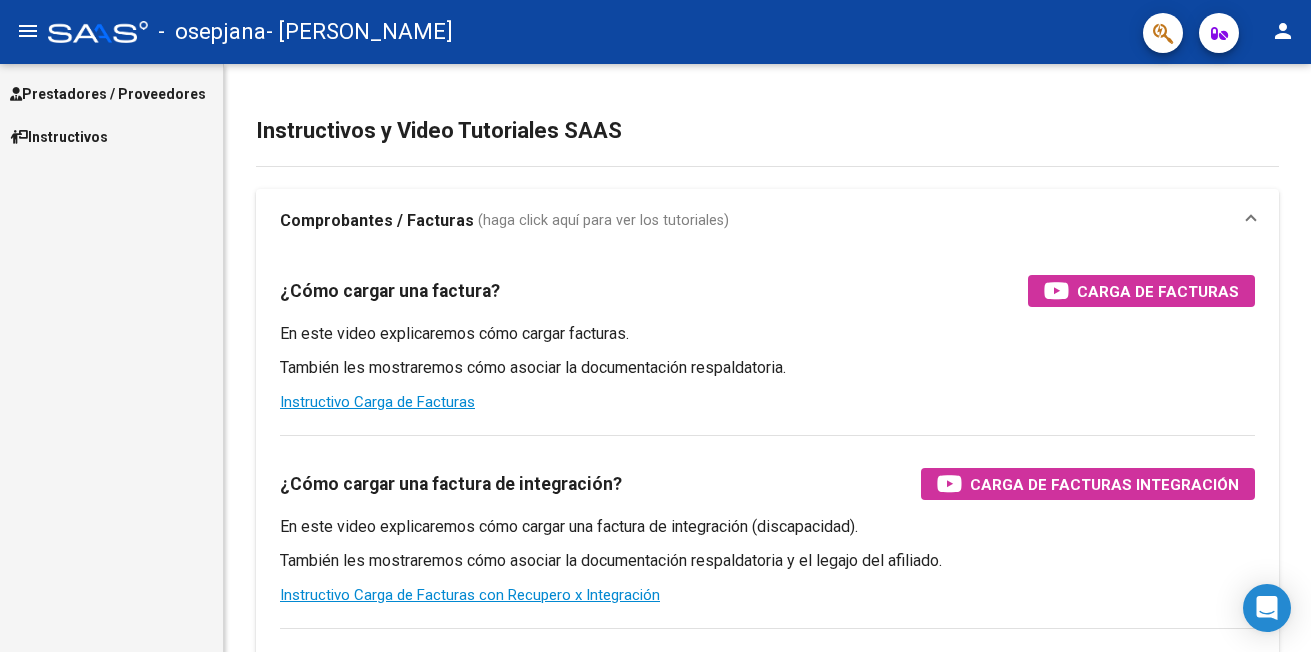 click on "Prestadores / Proveedores" at bounding box center (108, 94) 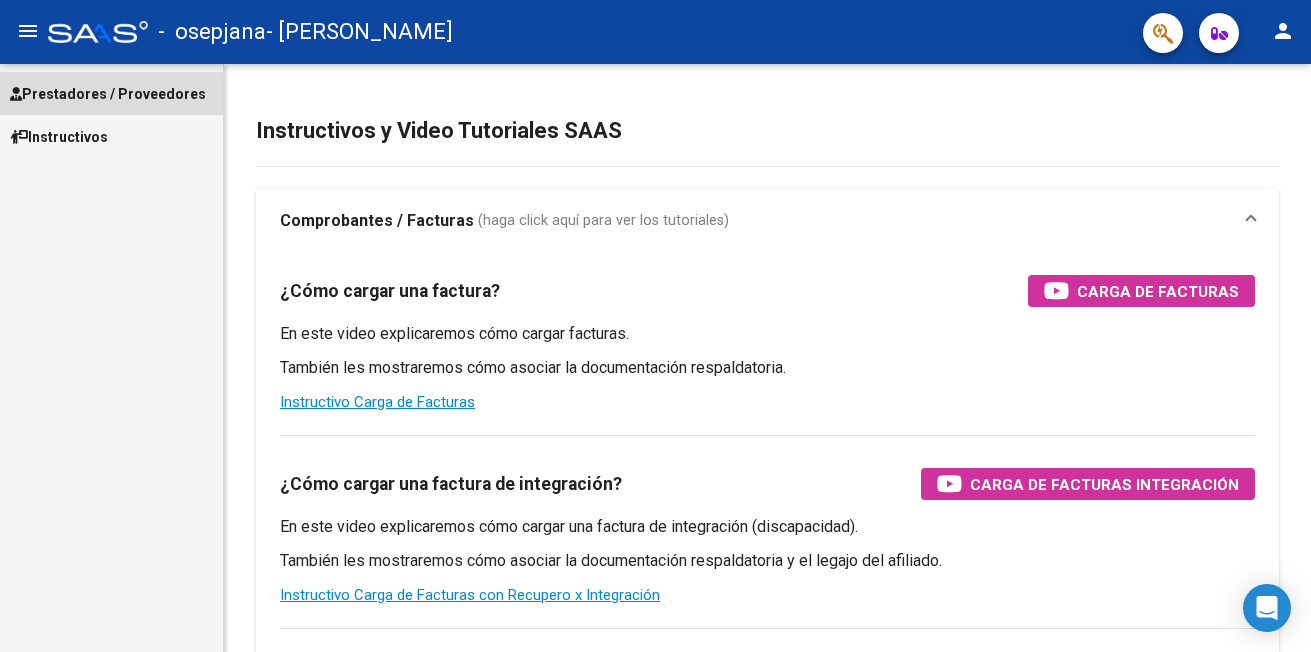 click on "Prestadores / Proveedores" at bounding box center (108, 94) 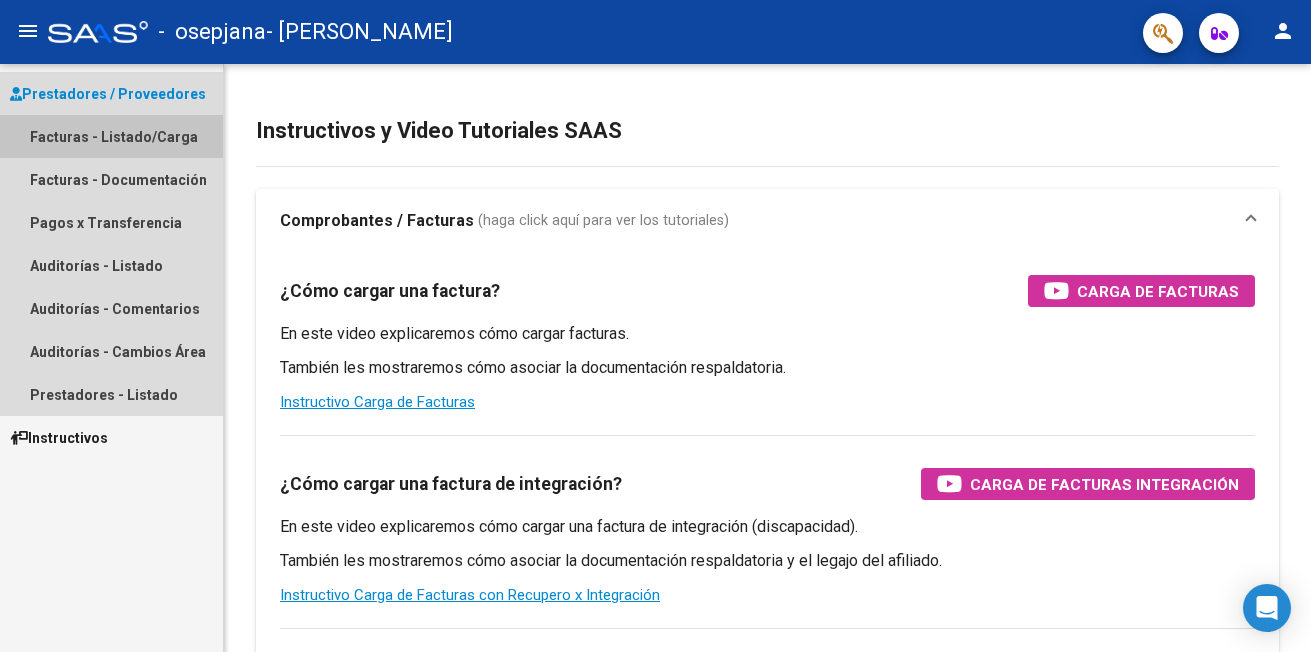 click on "Facturas - Listado/Carga" at bounding box center [111, 136] 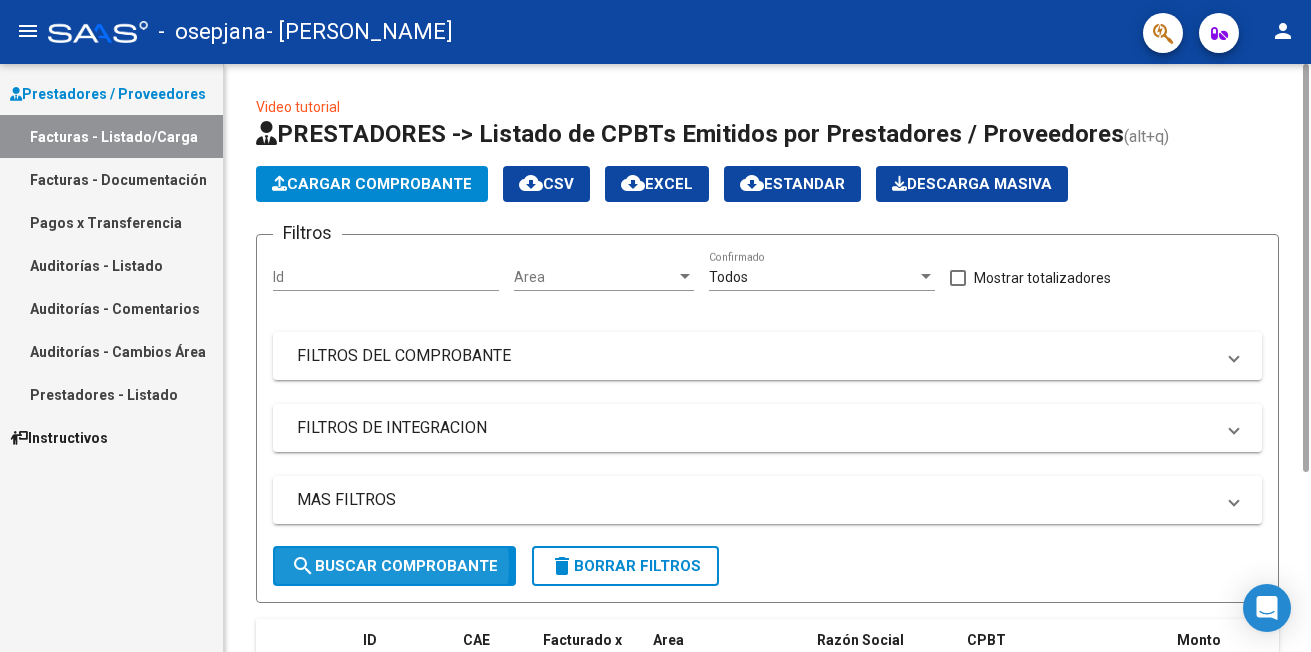 click on "search  Buscar Comprobante" 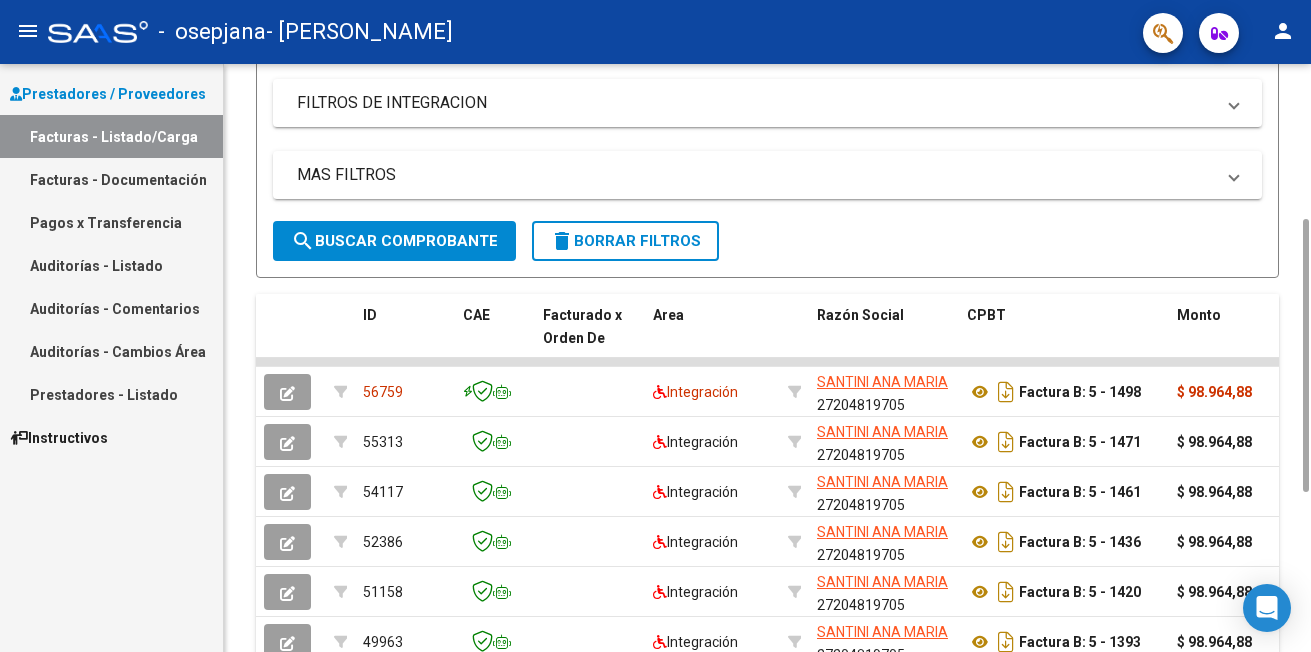 scroll, scrollTop: 325, scrollLeft: 0, axis: vertical 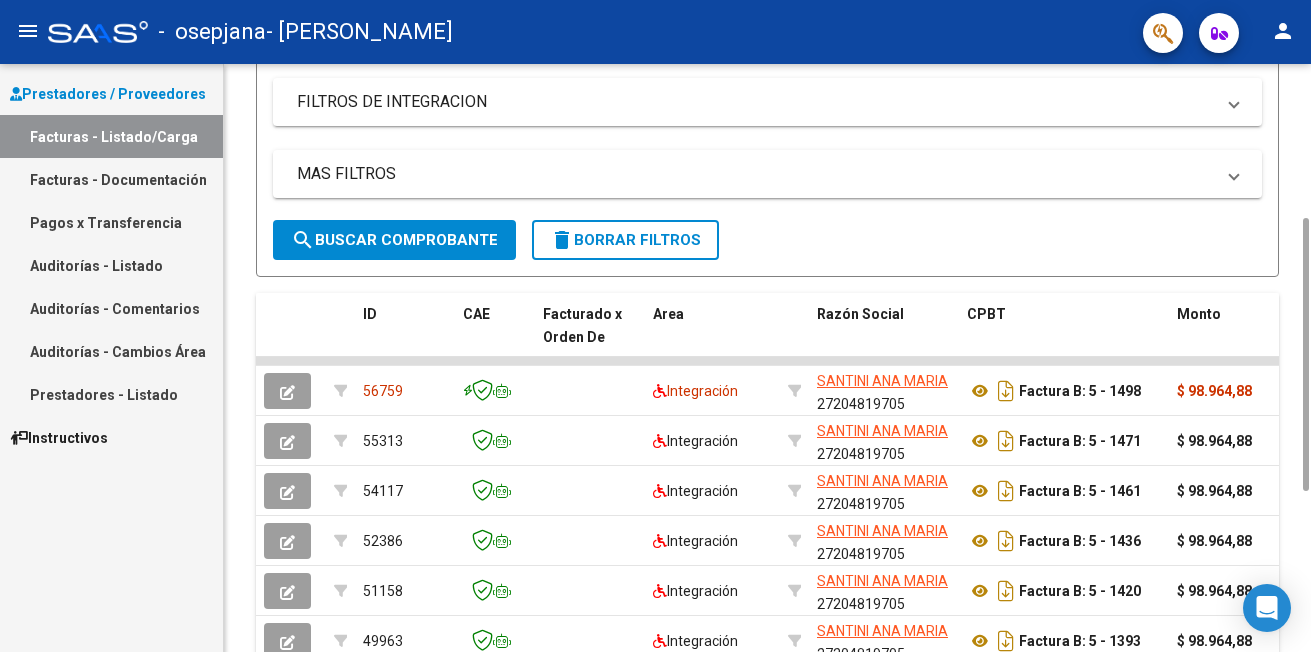 drag, startPoint x: 1307, startPoint y: 450, endPoint x: 1307, endPoint y: 676, distance: 226 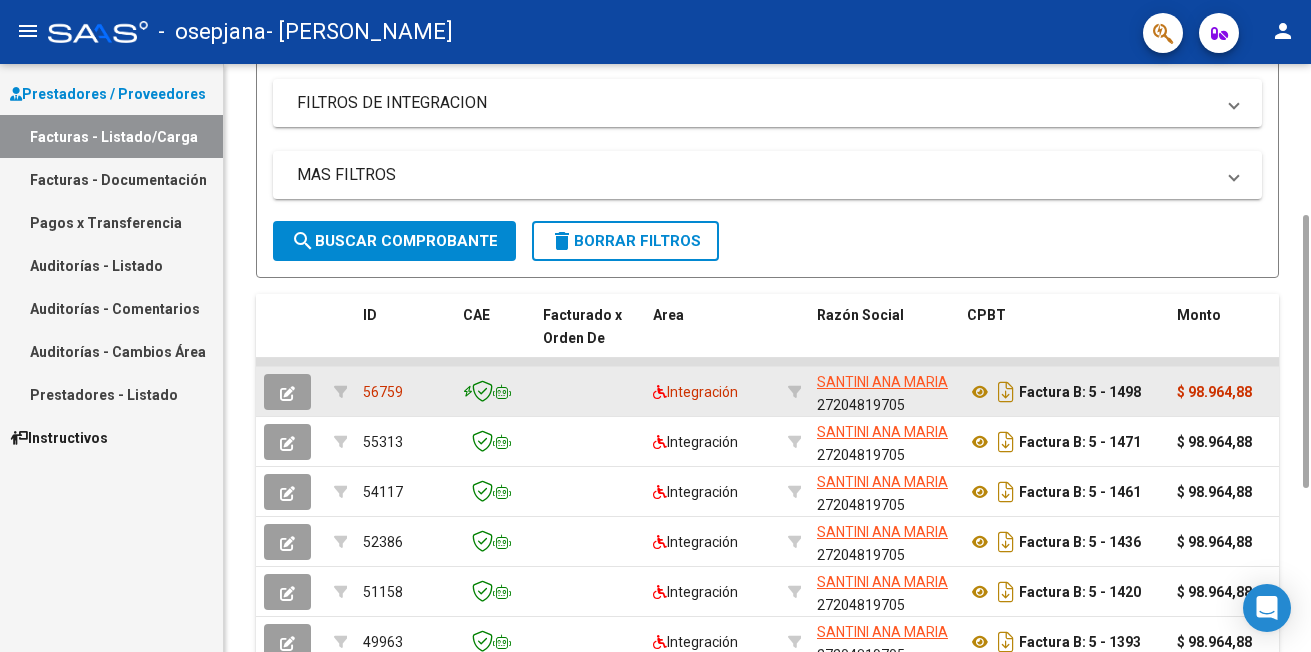 click 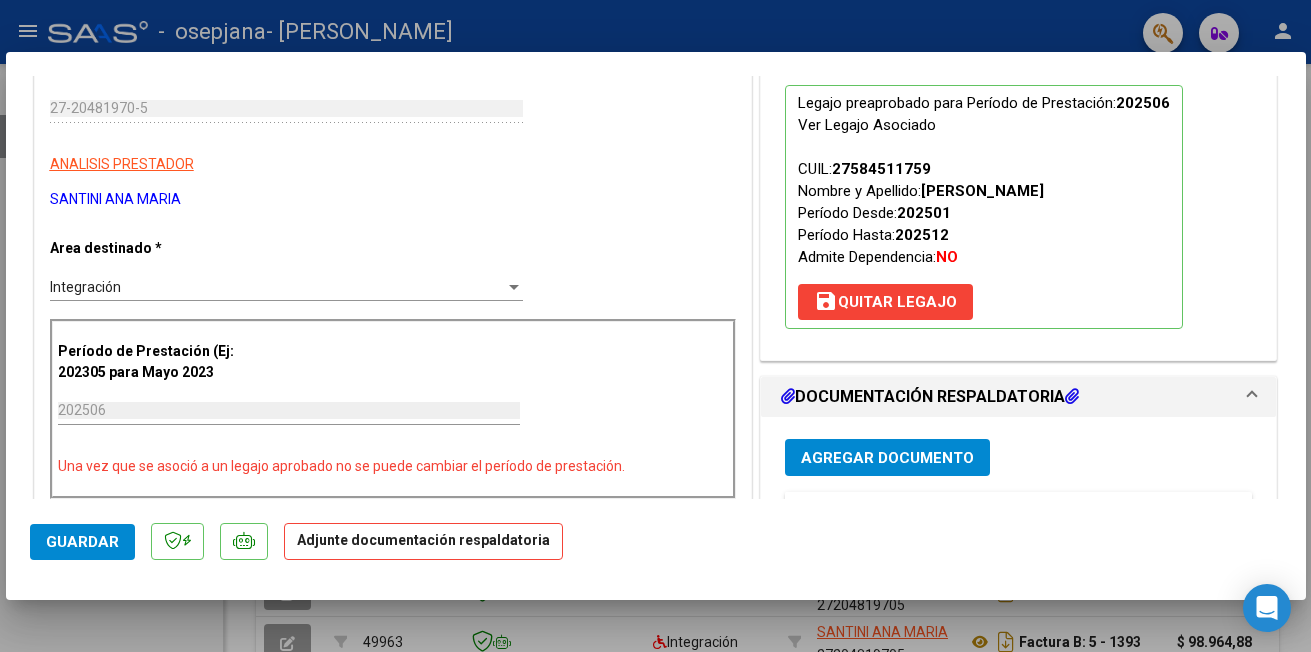 scroll, scrollTop: 260, scrollLeft: 0, axis: vertical 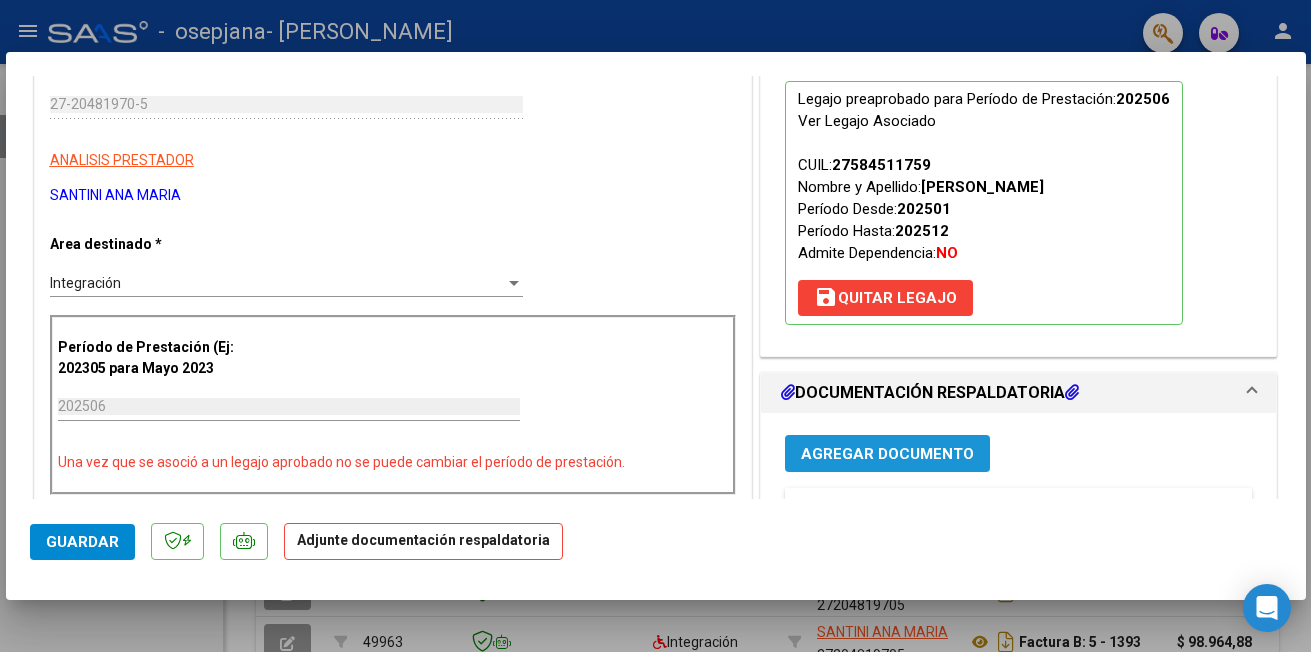 click on "Agregar Documento" at bounding box center [887, 454] 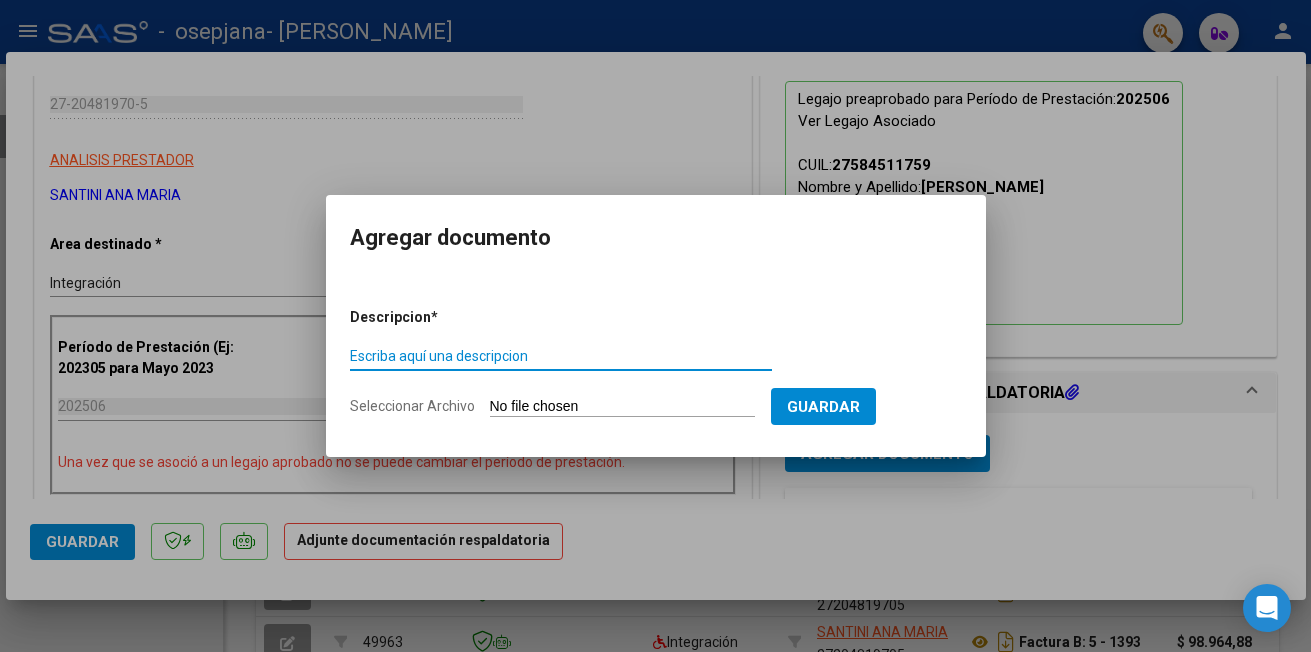 click on "Escriba aquí una descripcion" at bounding box center (561, 356) 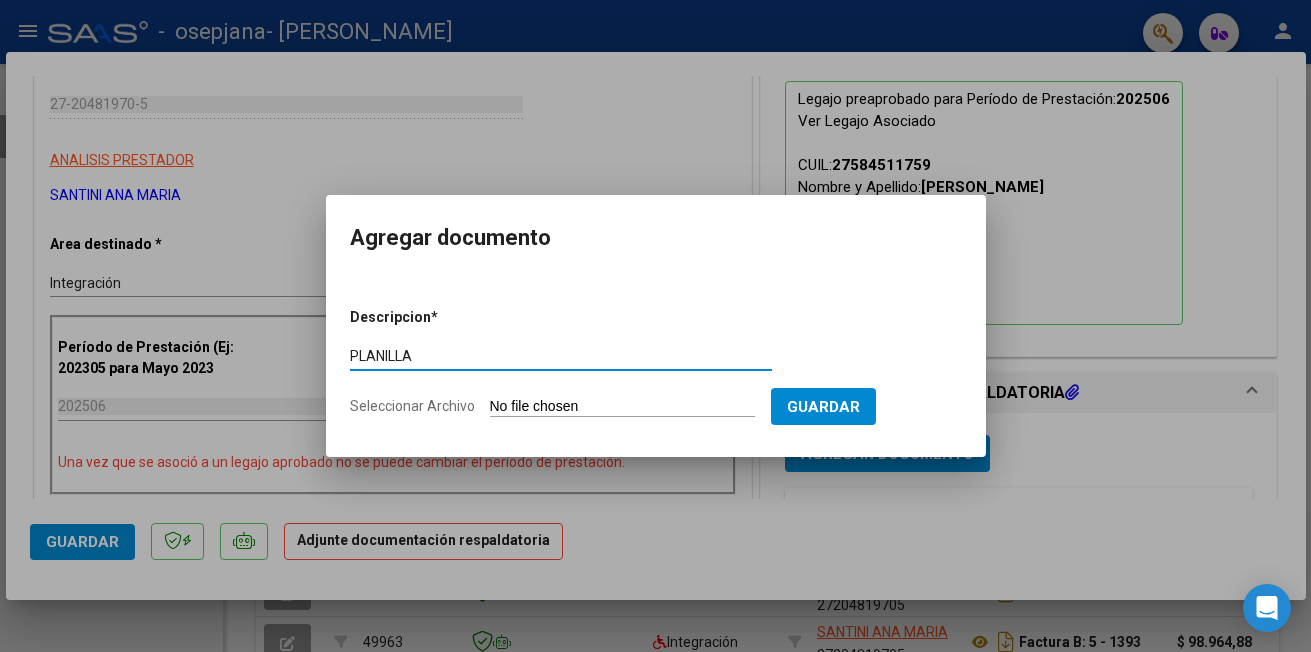 type on "PLANILLA" 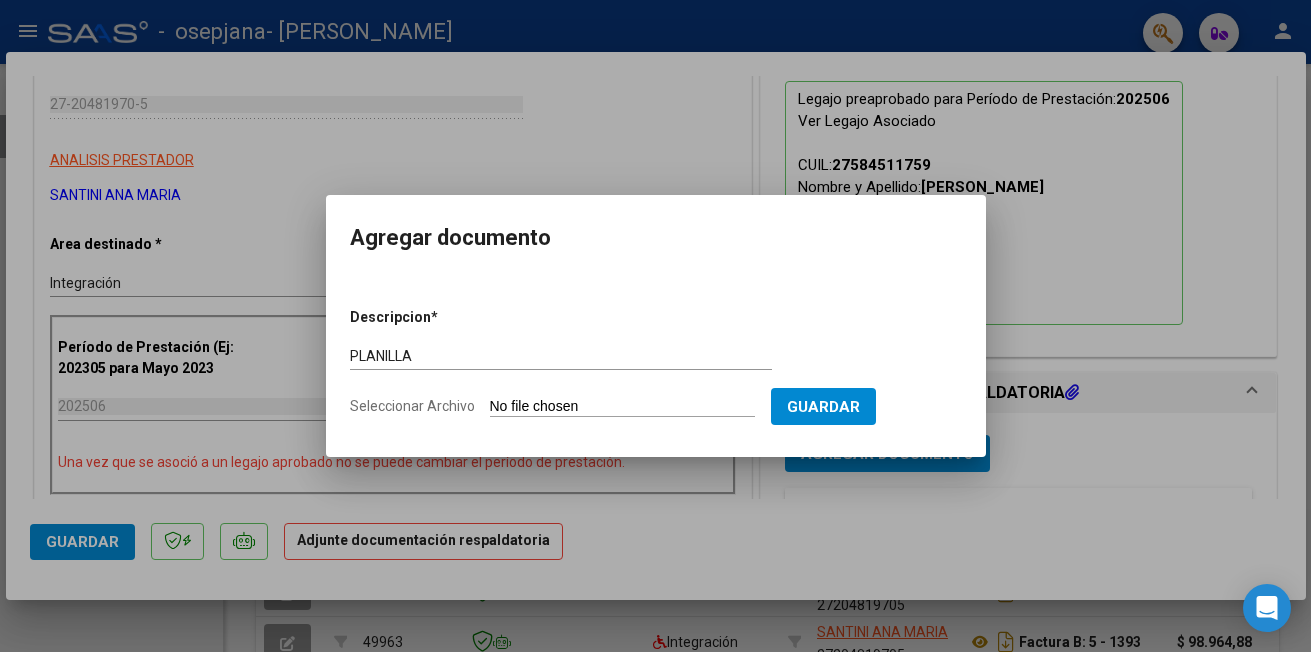 click on "Seleccionar Archivo" at bounding box center [622, 407] 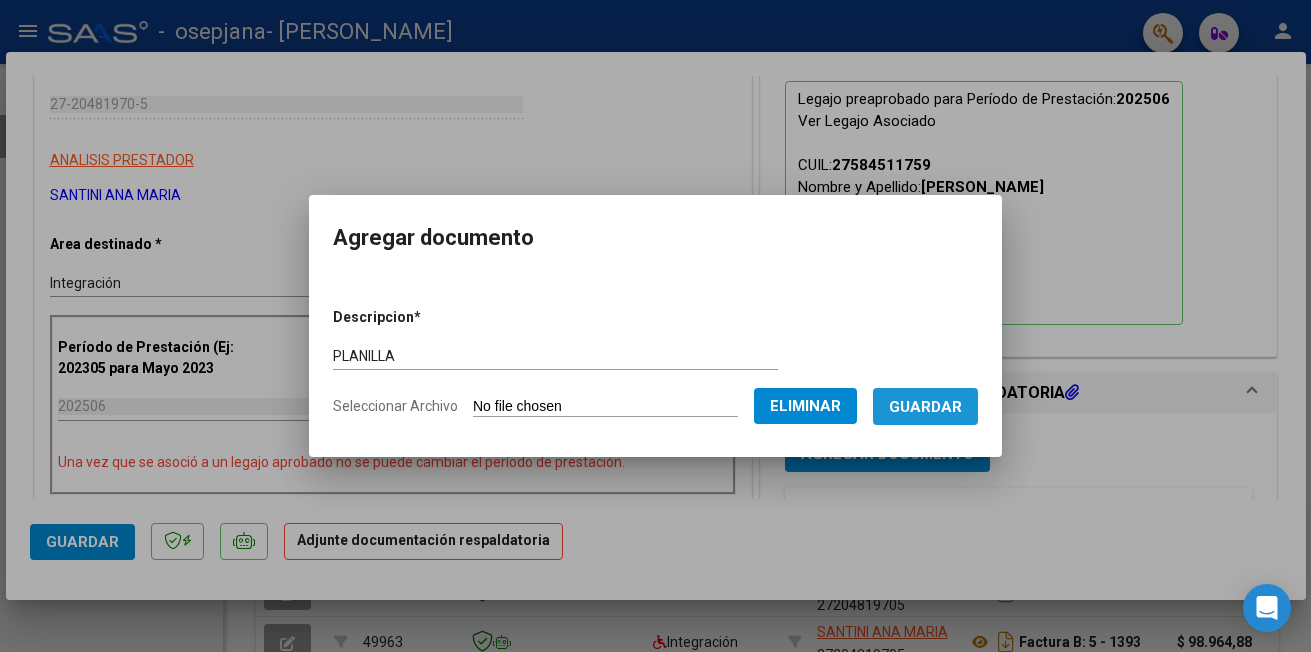 click on "Guardar" at bounding box center [925, 407] 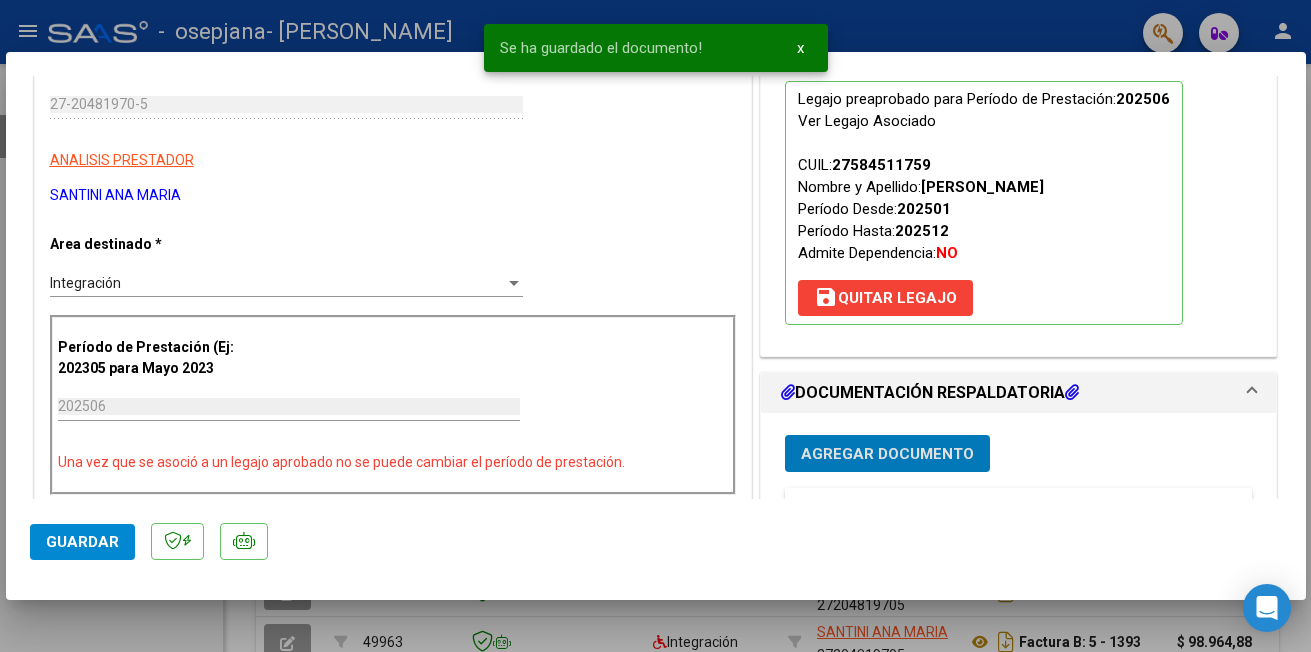 click on "Agregar Documento" at bounding box center [887, 454] 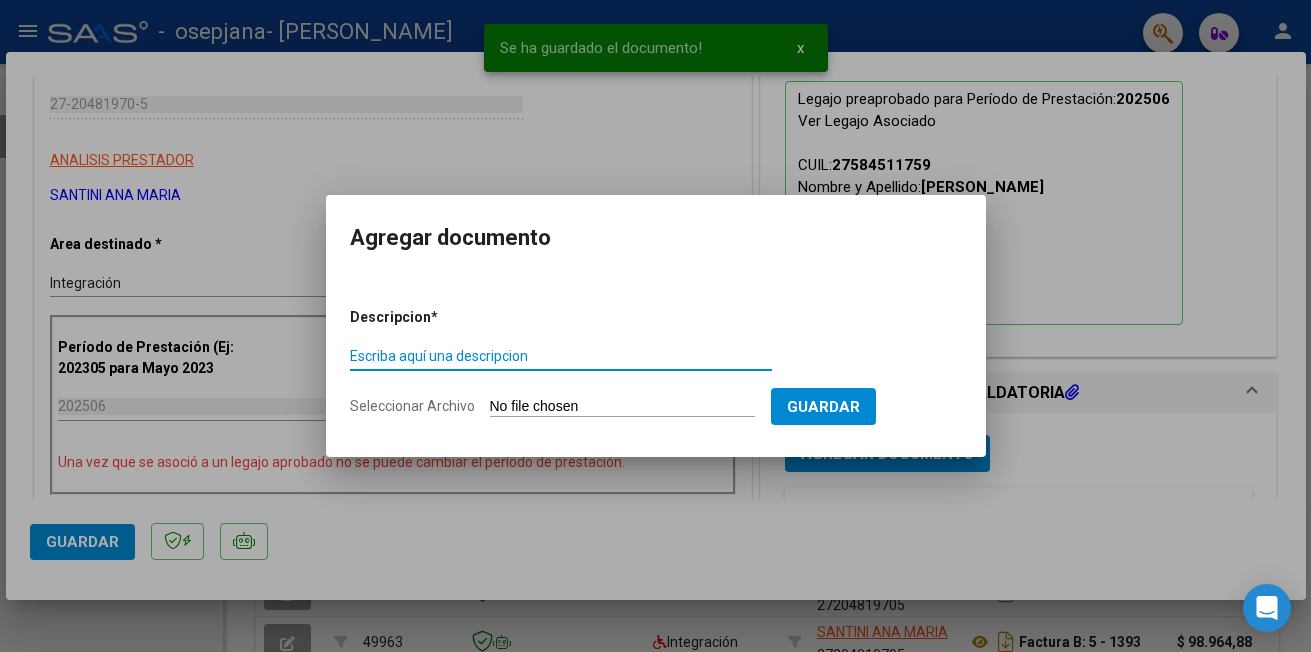 click on "Escriba aquí una descripcion" at bounding box center [561, 356] 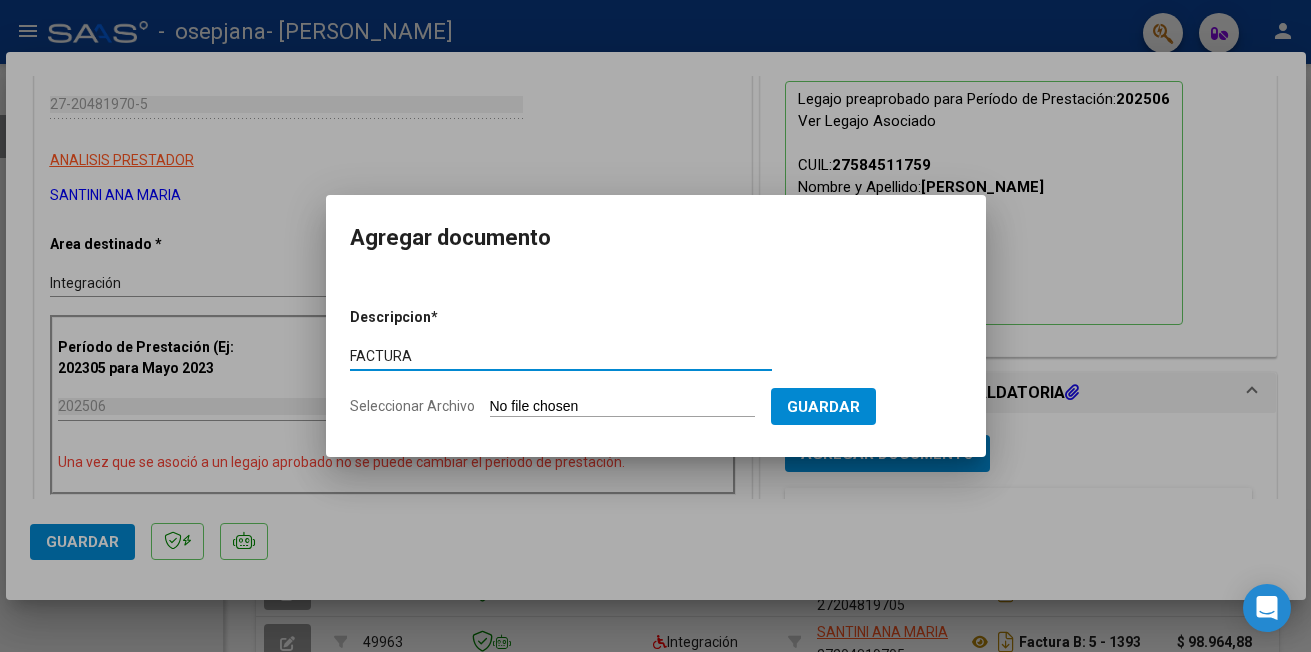 type on "FACTURA" 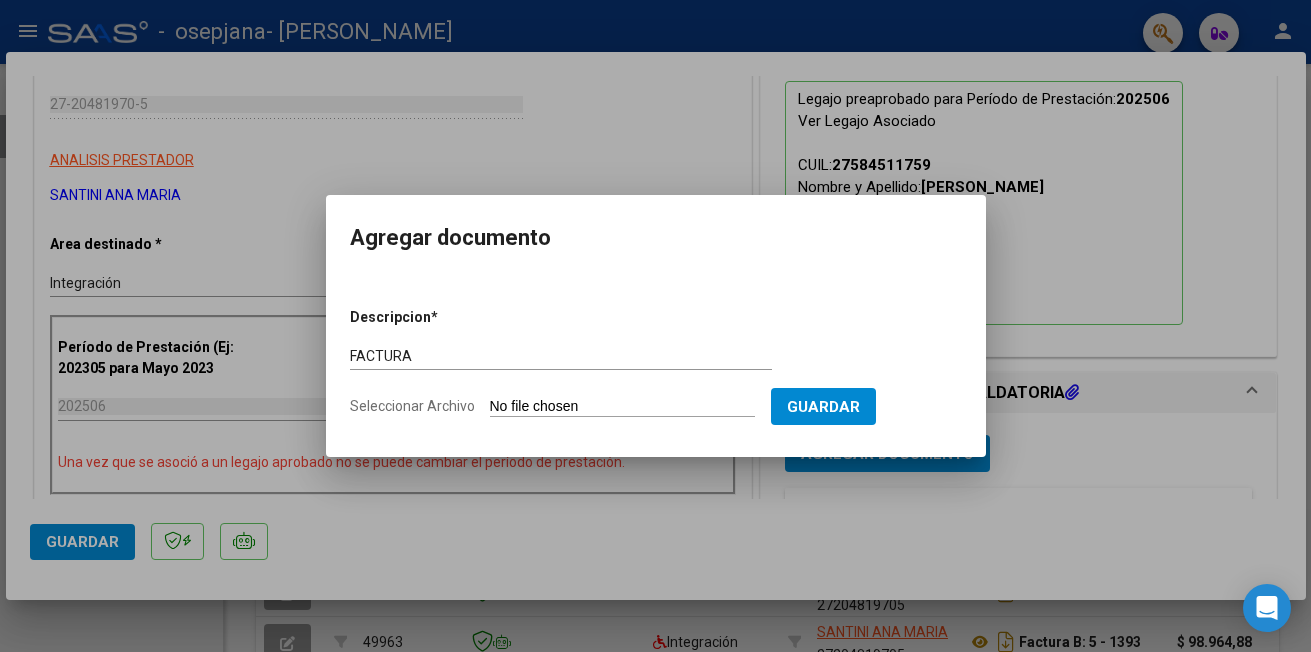 type on "C:\fakepath\27204819705_006_00005_00001498.pdf" 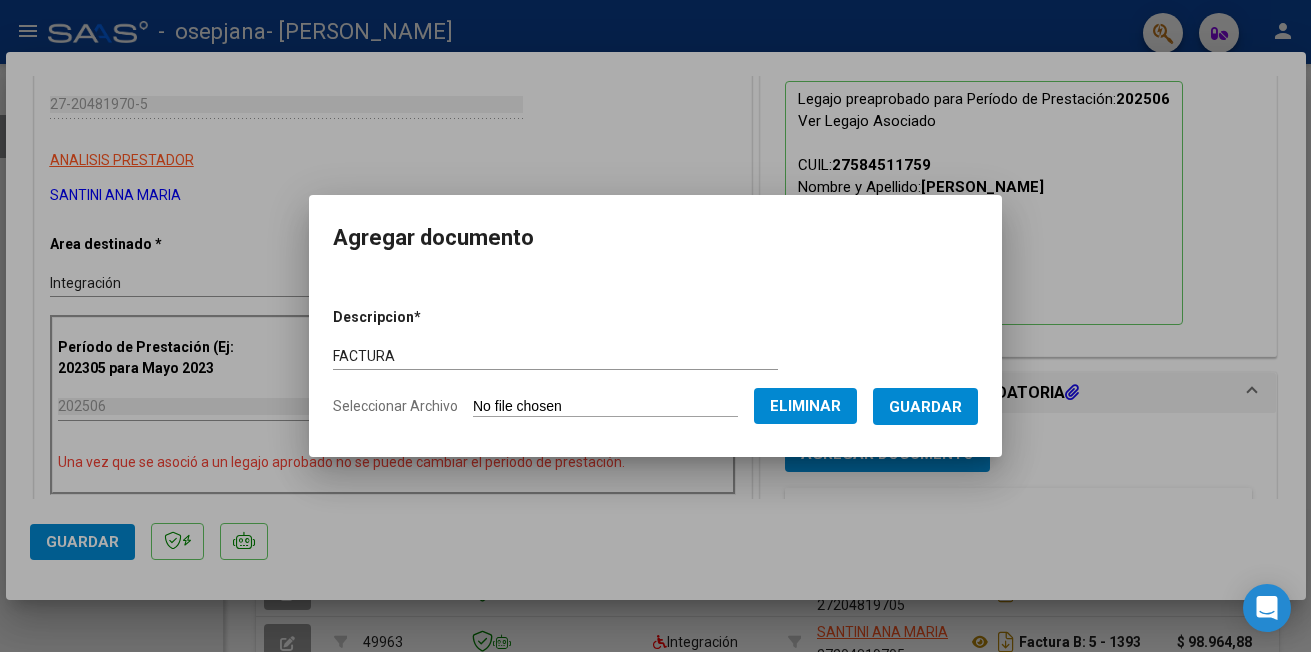 click on "Guardar" at bounding box center [925, 407] 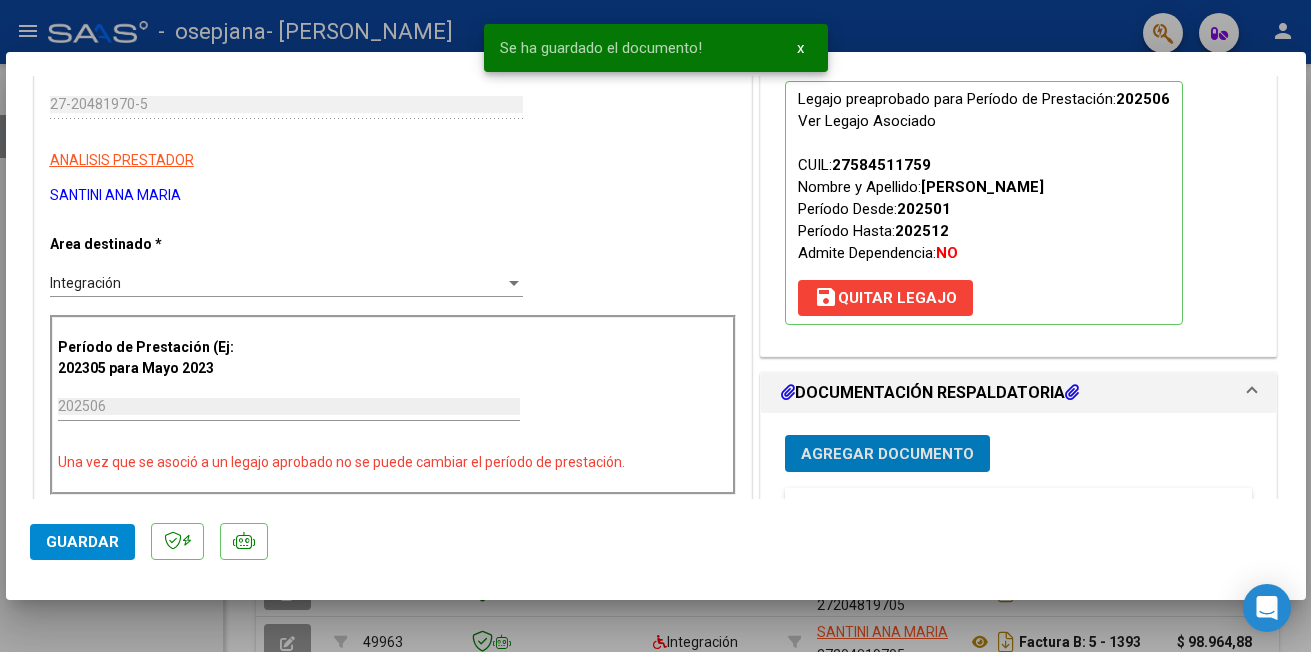 click on "Agregar Documento" at bounding box center [887, 454] 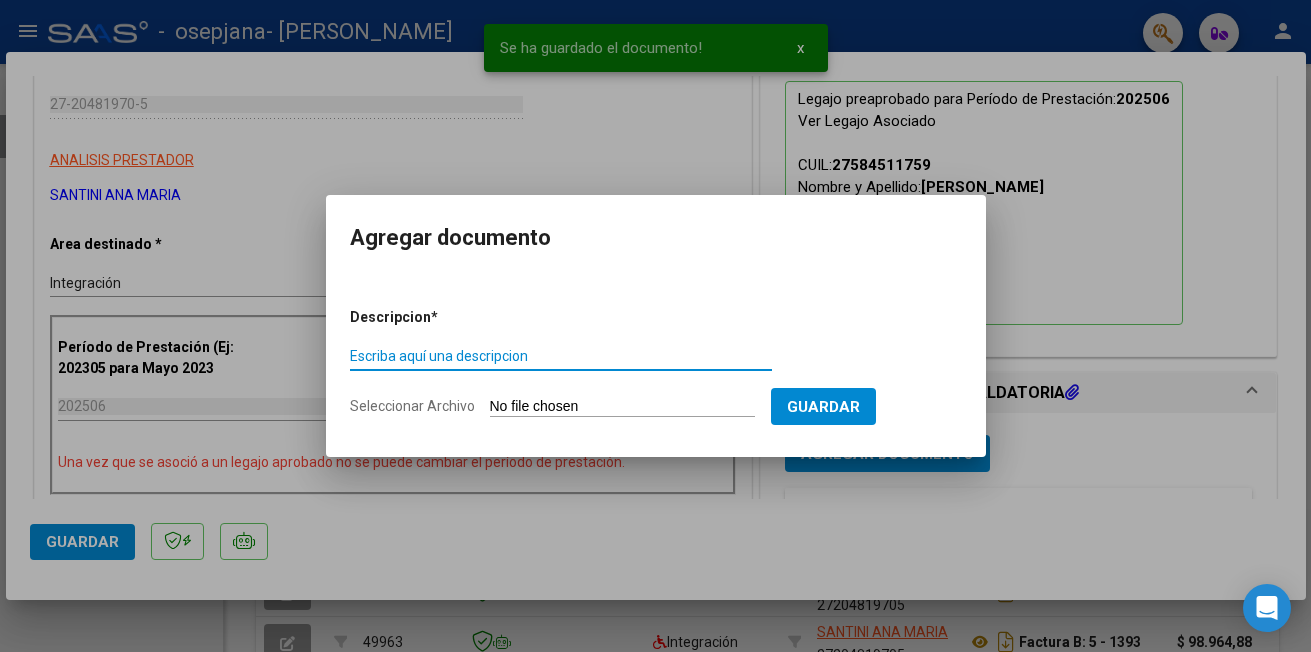 click on "Escriba aquí una descripcion" at bounding box center [561, 356] 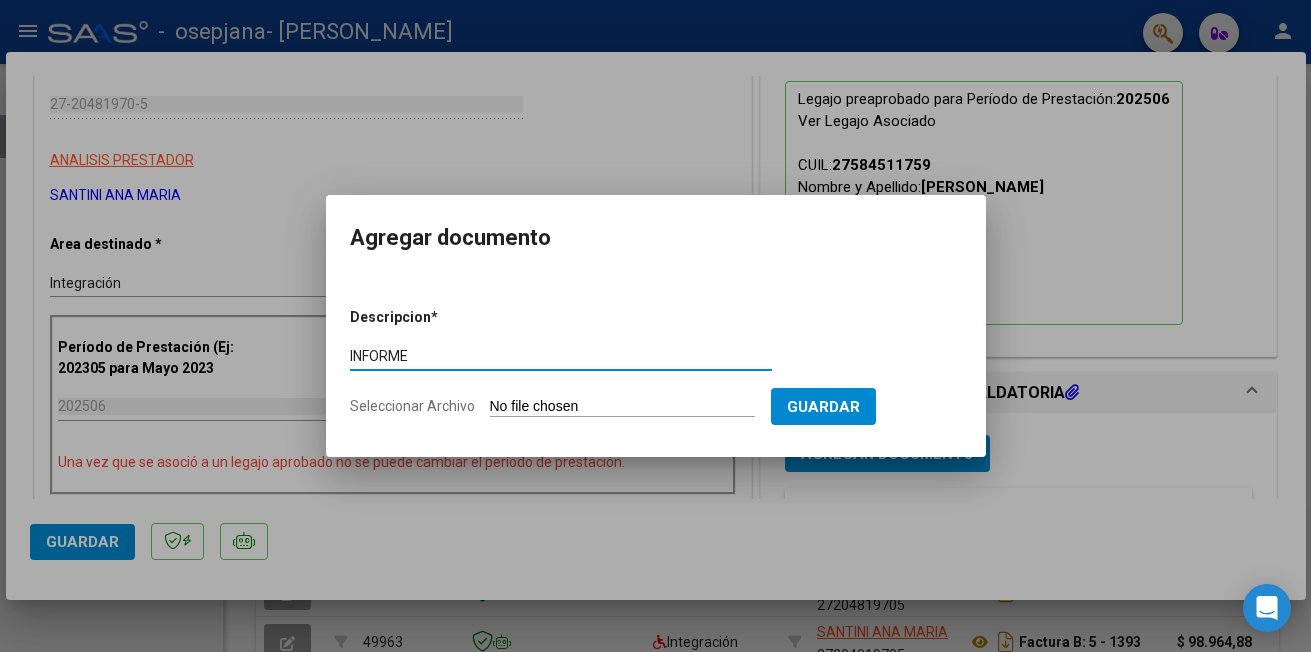 type on "INFORME" 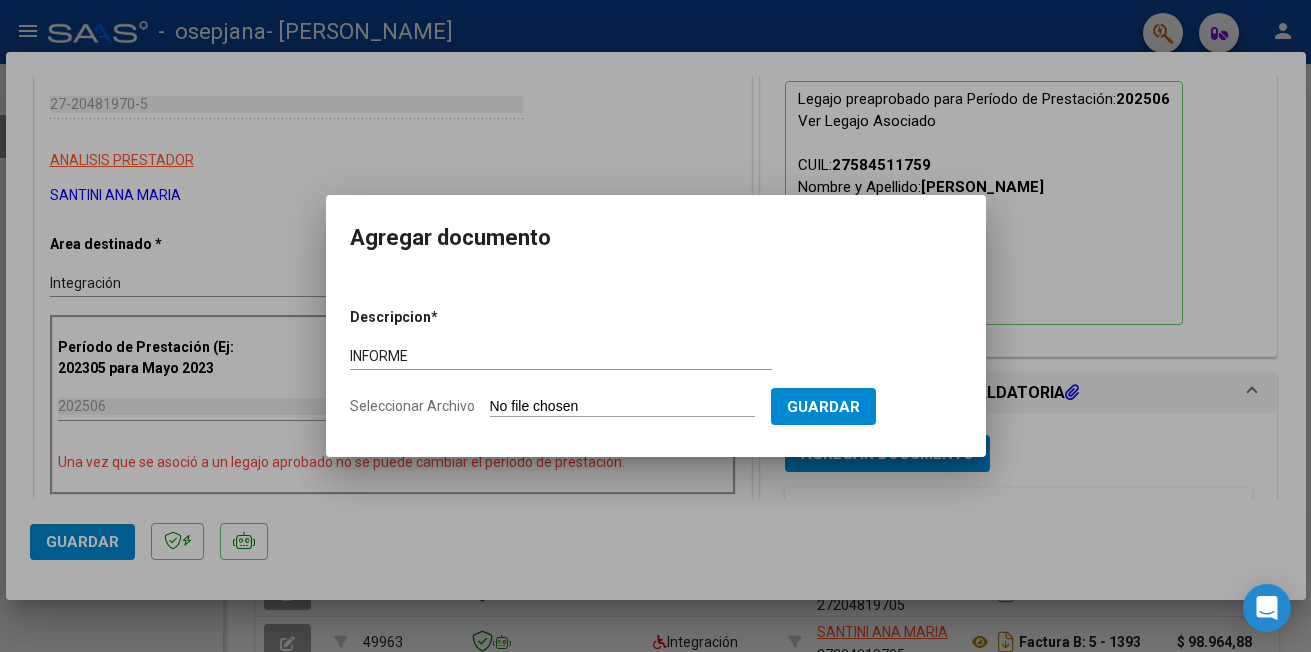 click on "Seleccionar Archivo" 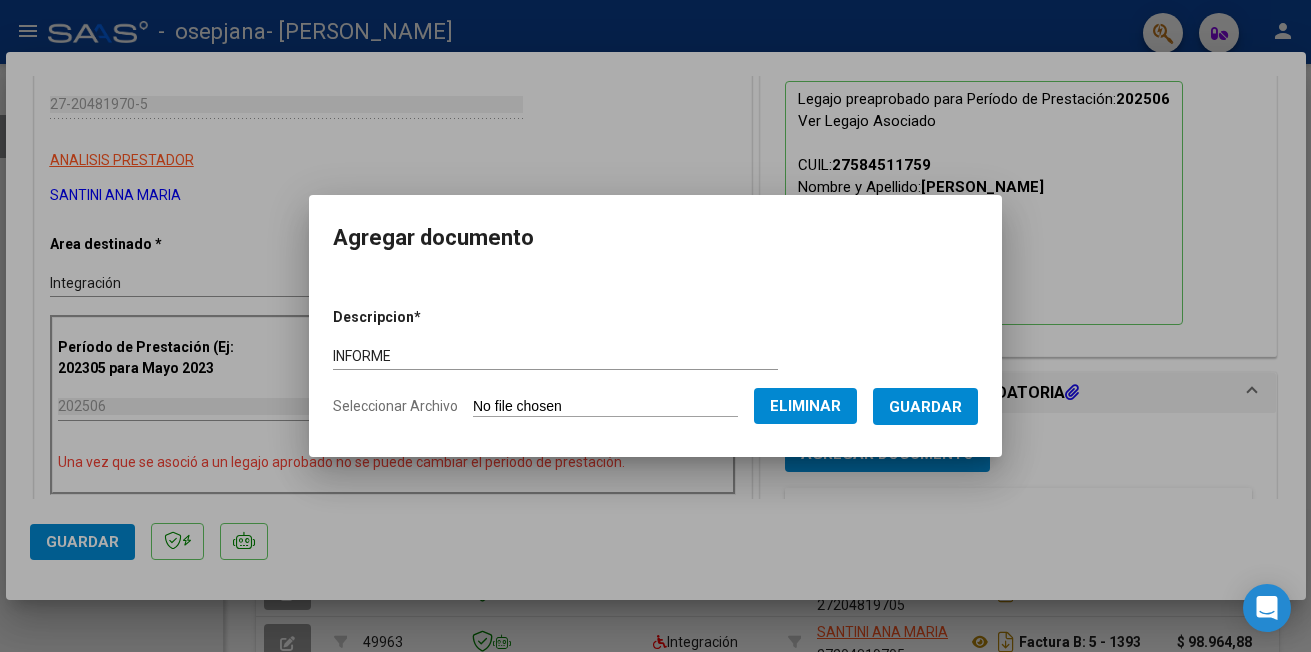 click on "Guardar" at bounding box center (925, 407) 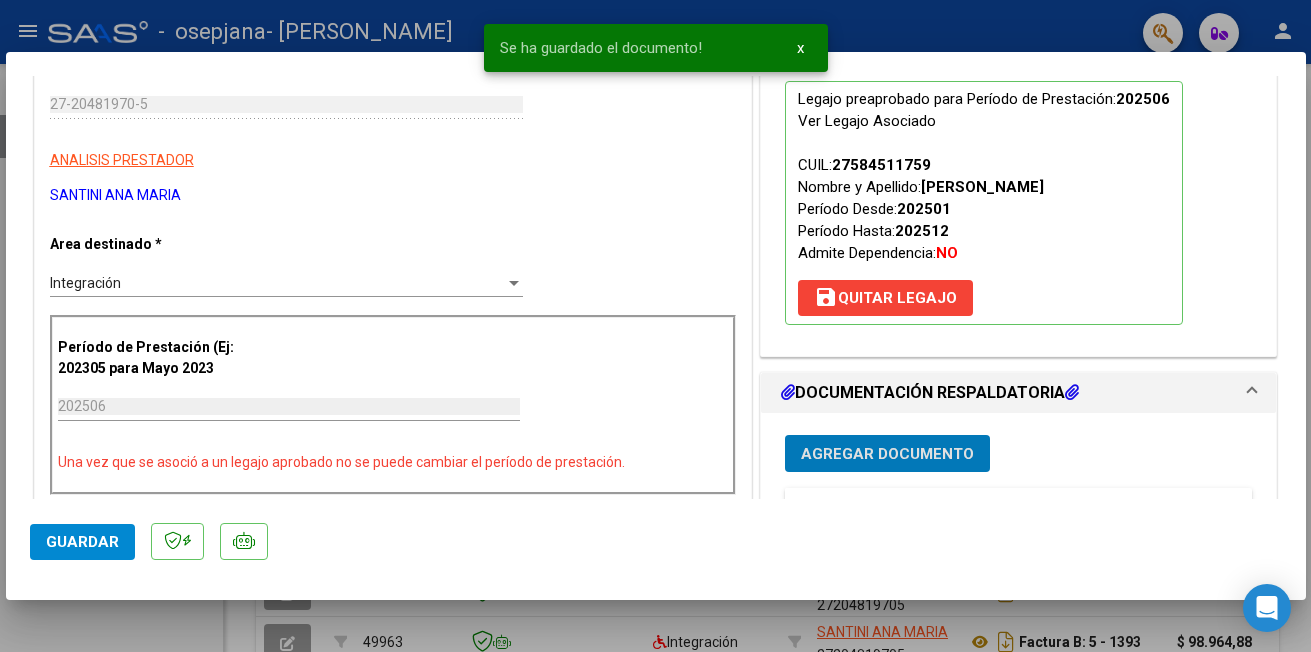 scroll, scrollTop: 630, scrollLeft: 0, axis: vertical 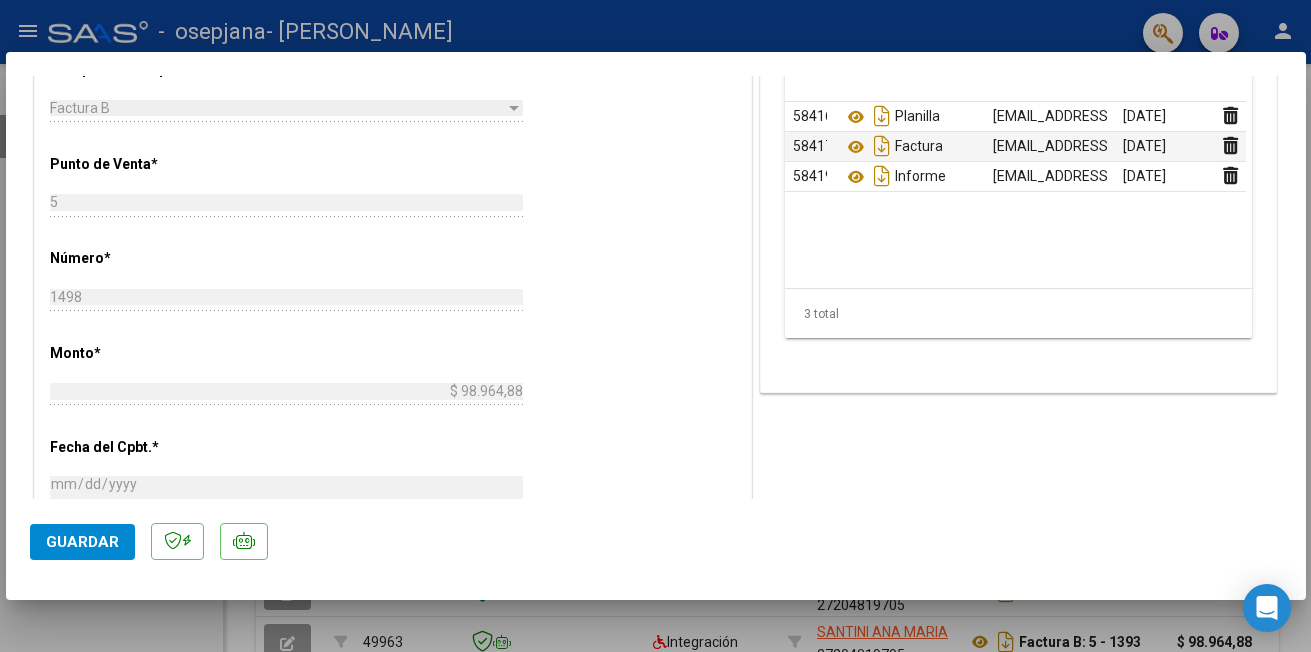 click on "Guardar" 